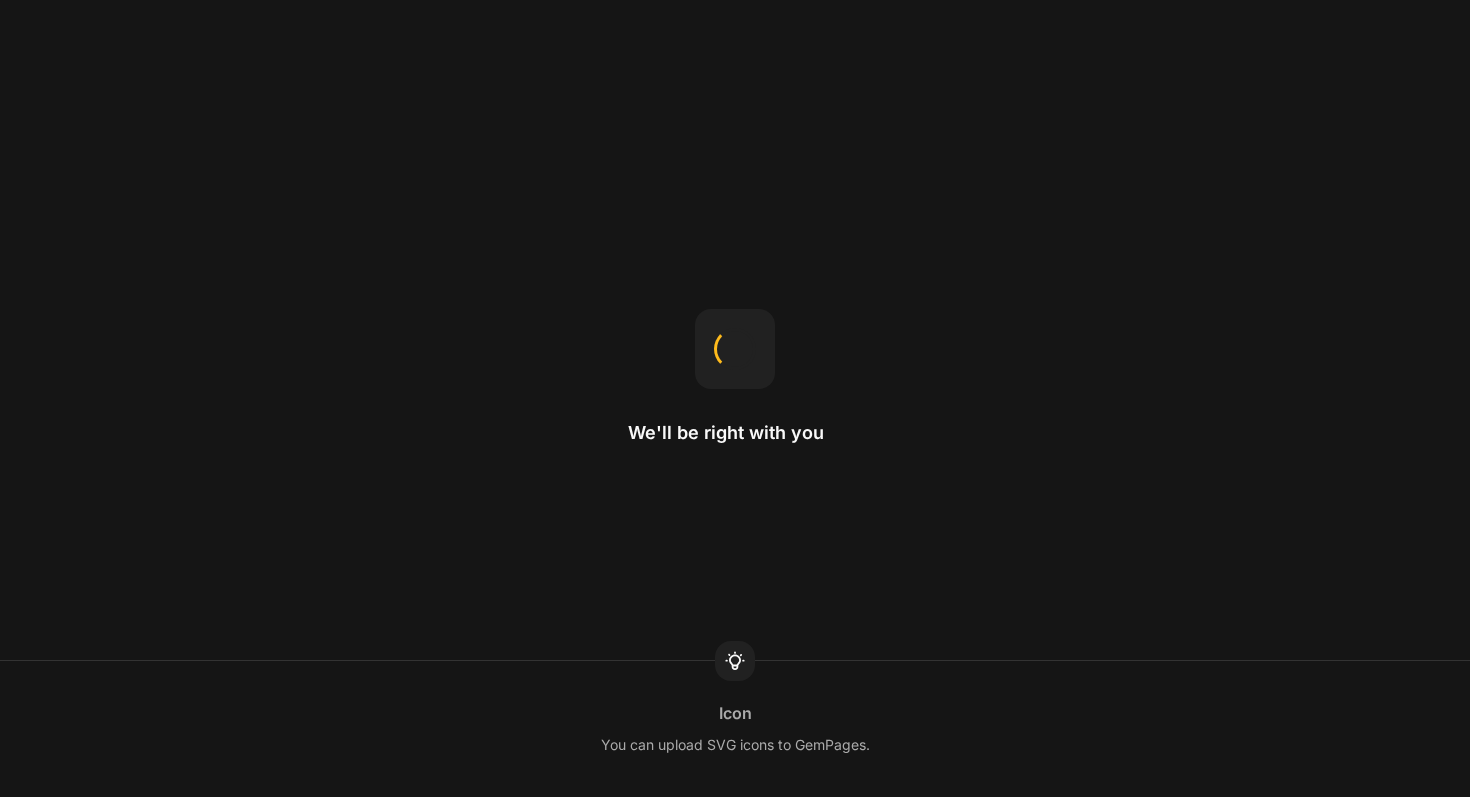 scroll, scrollTop: 0, scrollLeft: 0, axis: both 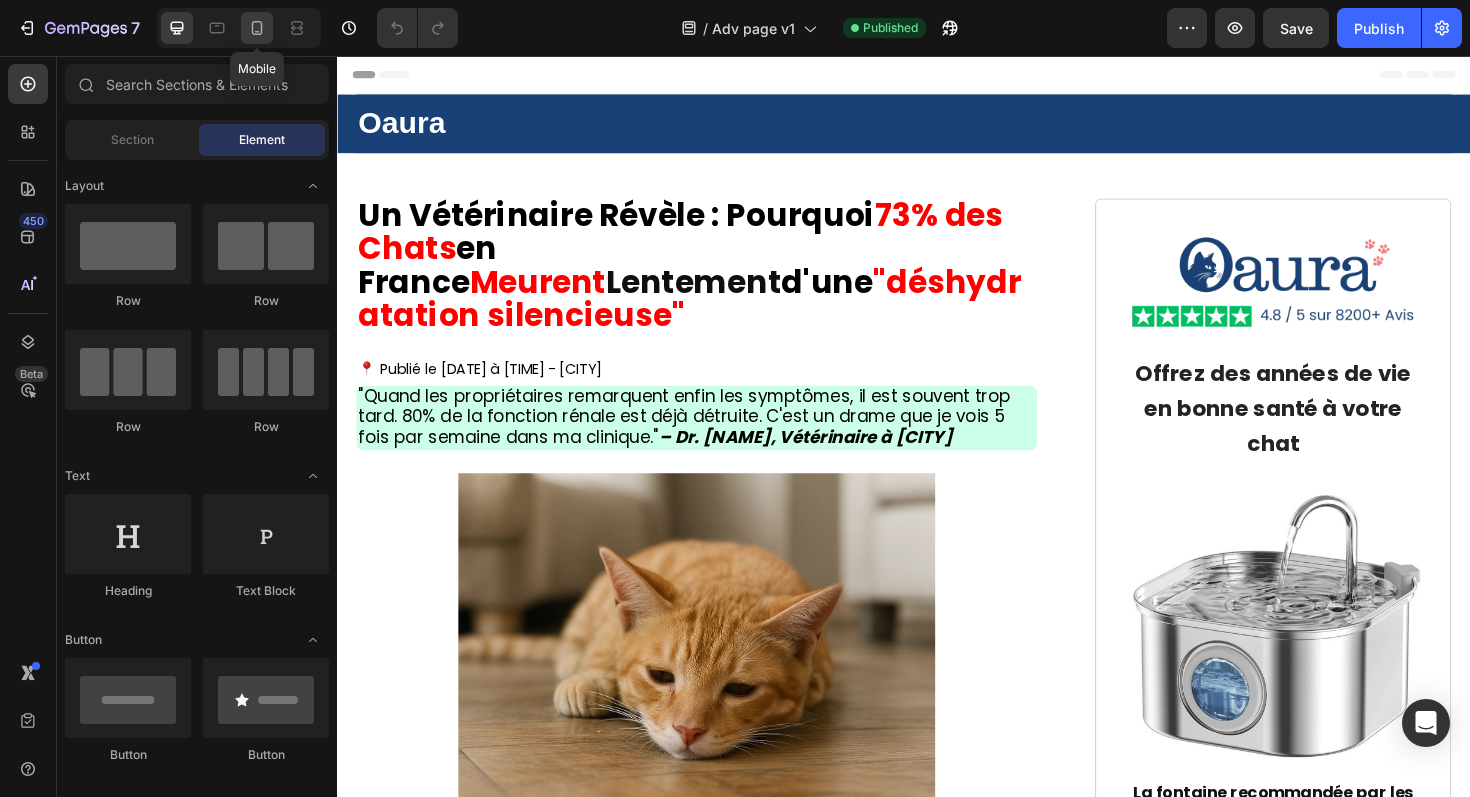 click 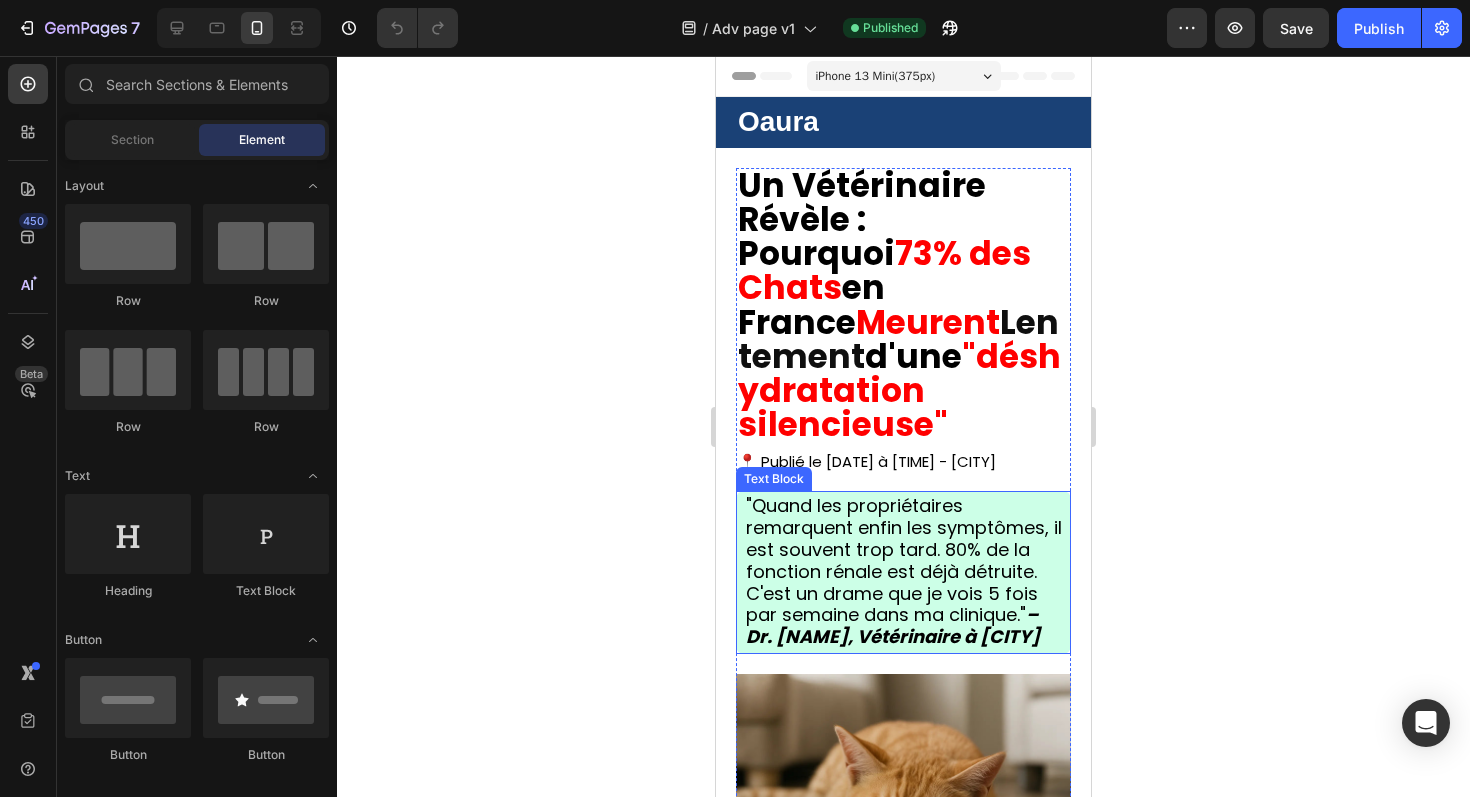 click on ""Quand les propriétaires remarquent enfin les symptômes, il est souvent trop tard. 80% de la fonction rénale est déjà détruite. C'est un drame que je vois 5 fois par semaine dans ma clinique."  — Dr. Claire Dubois, Vétérinaire à Paris" at bounding box center (904, 571) 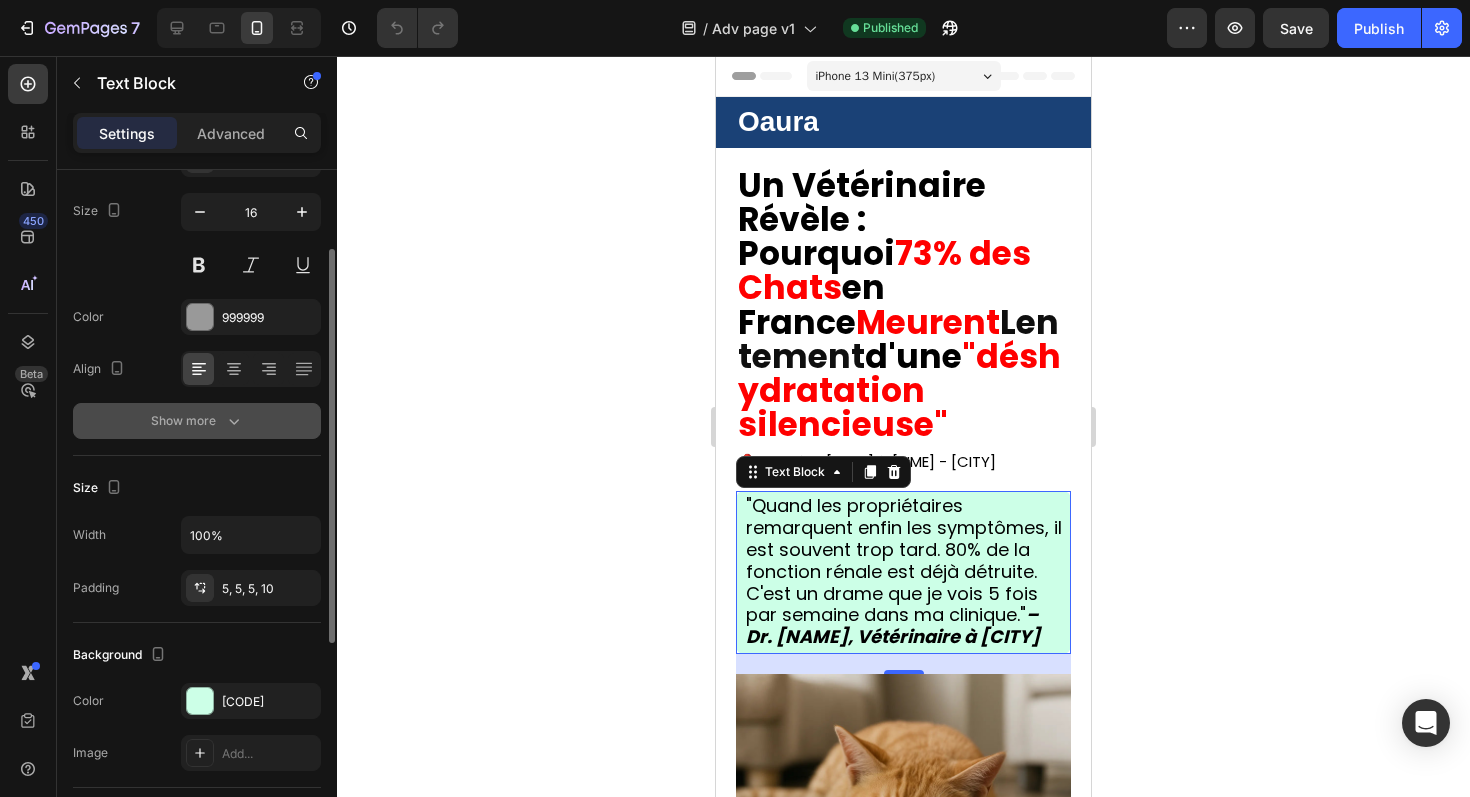 scroll, scrollTop: 151, scrollLeft: 0, axis: vertical 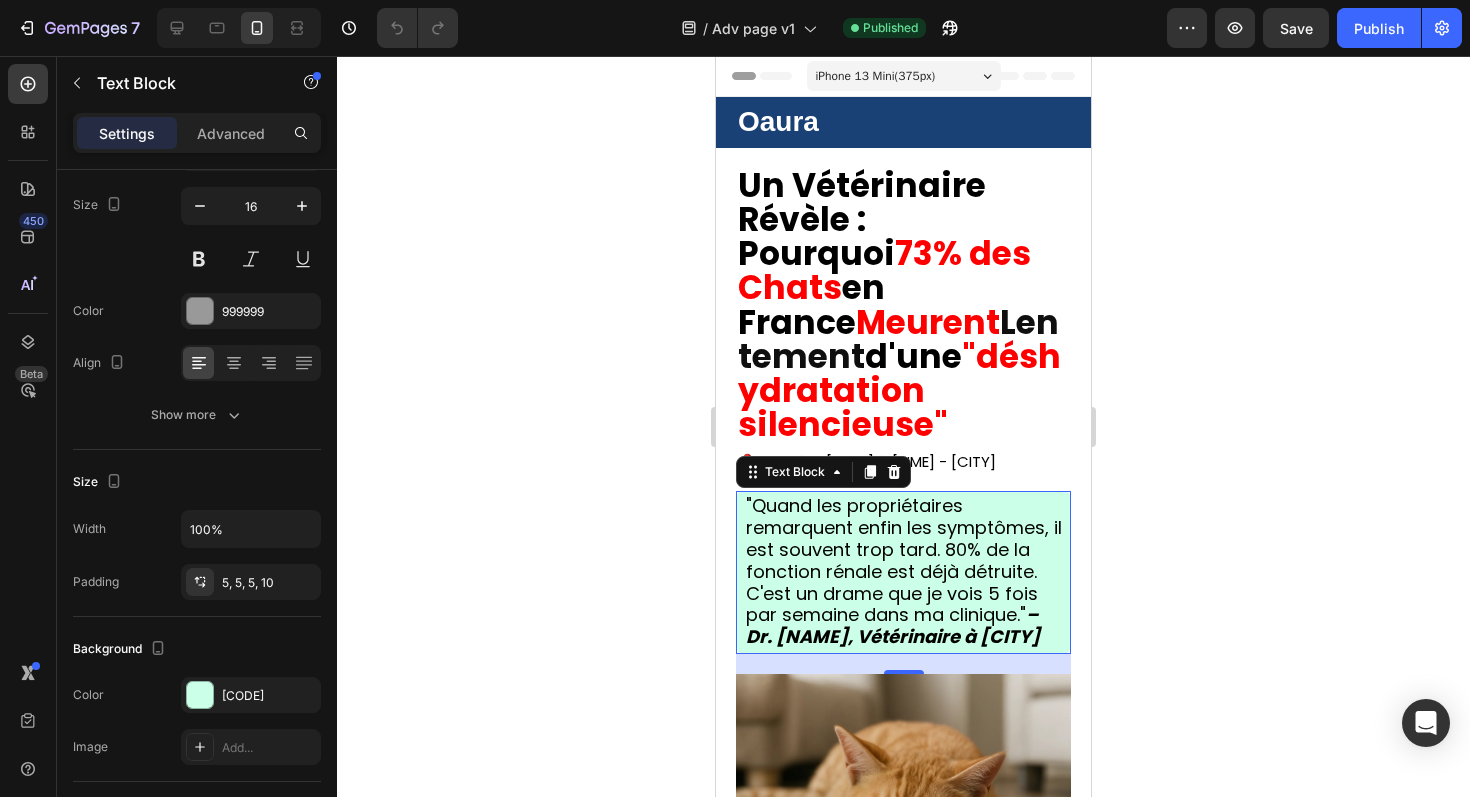 click on "— Dr. Claire [LAST], Vétérinaire à [CITY]" at bounding box center [893, 625] 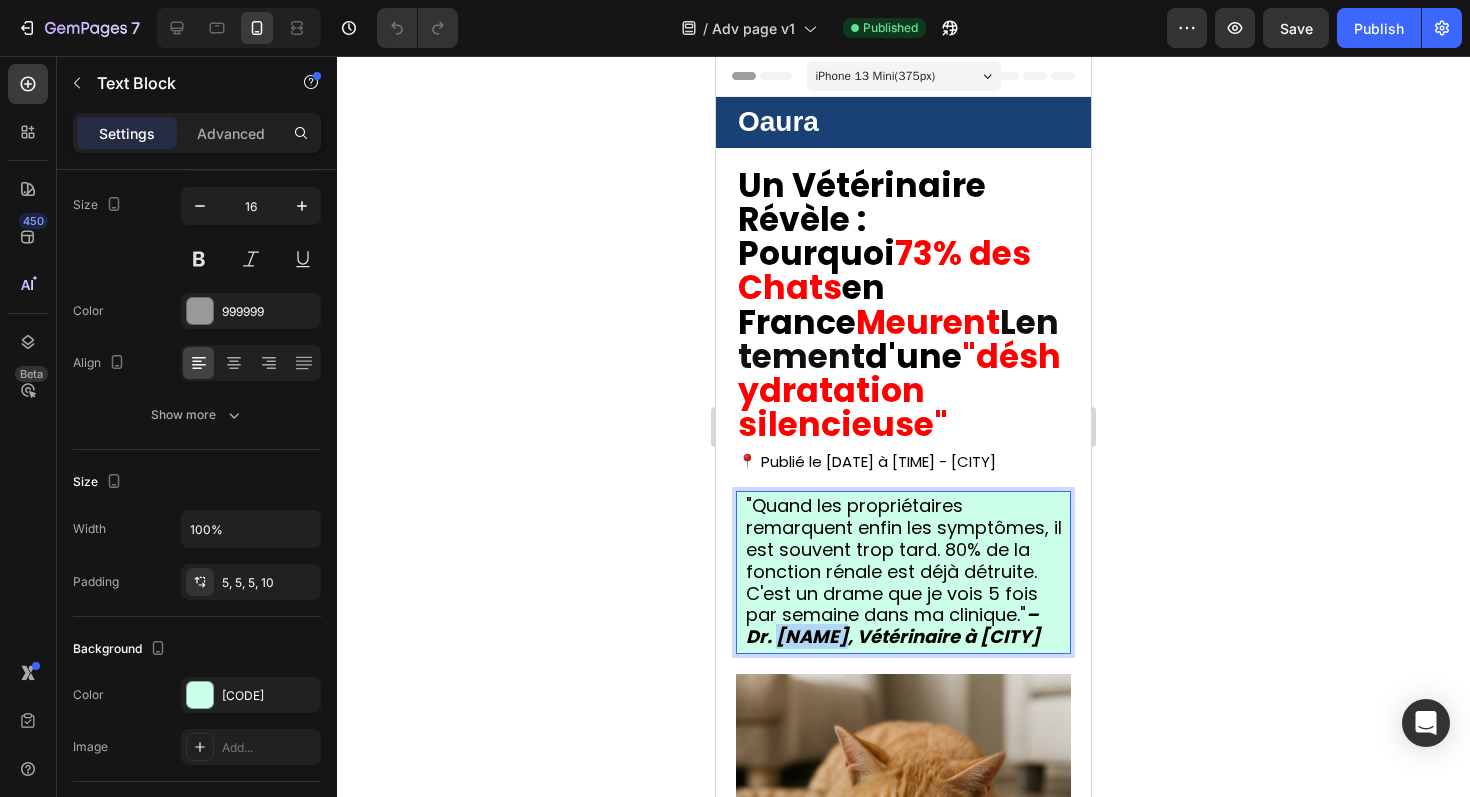 click on "— Dr. Claire [LAST], Vétérinaire à [CITY]" at bounding box center [893, 625] 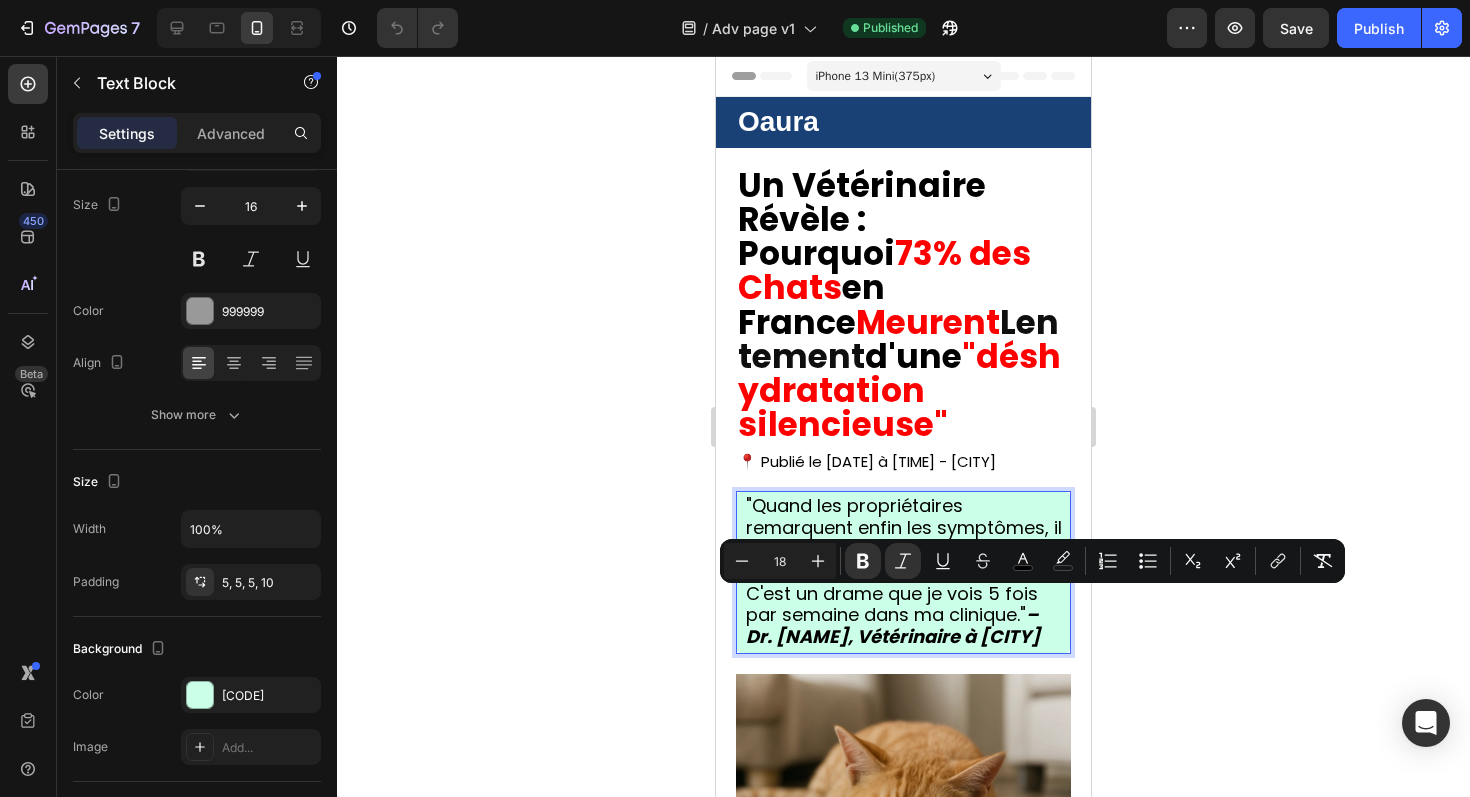 click on ""Quand les propriétaires remarquent enfin les symptômes, il est souvent trop tard. 80% de la fonction rénale est déjà détruite. C'est un drame que je vois 5 fois par semaine dans ma clinique."  — Dr. Claire Dubois, Vétérinaire à Paris" at bounding box center [906, 572] 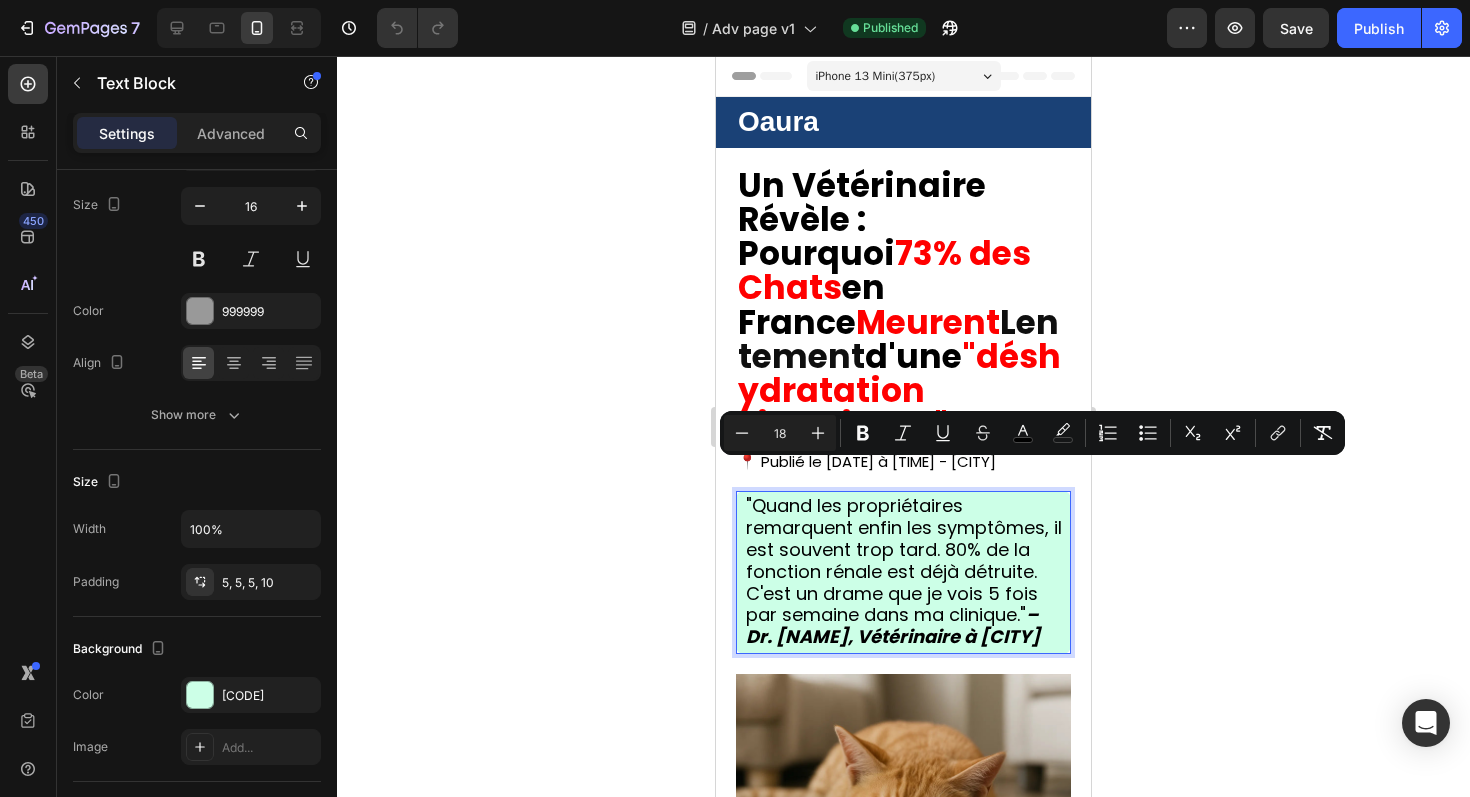 drag, startPoint x: 807, startPoint y: 629, endPoint x: 745, endPoint y: 477, distance: 164.15846 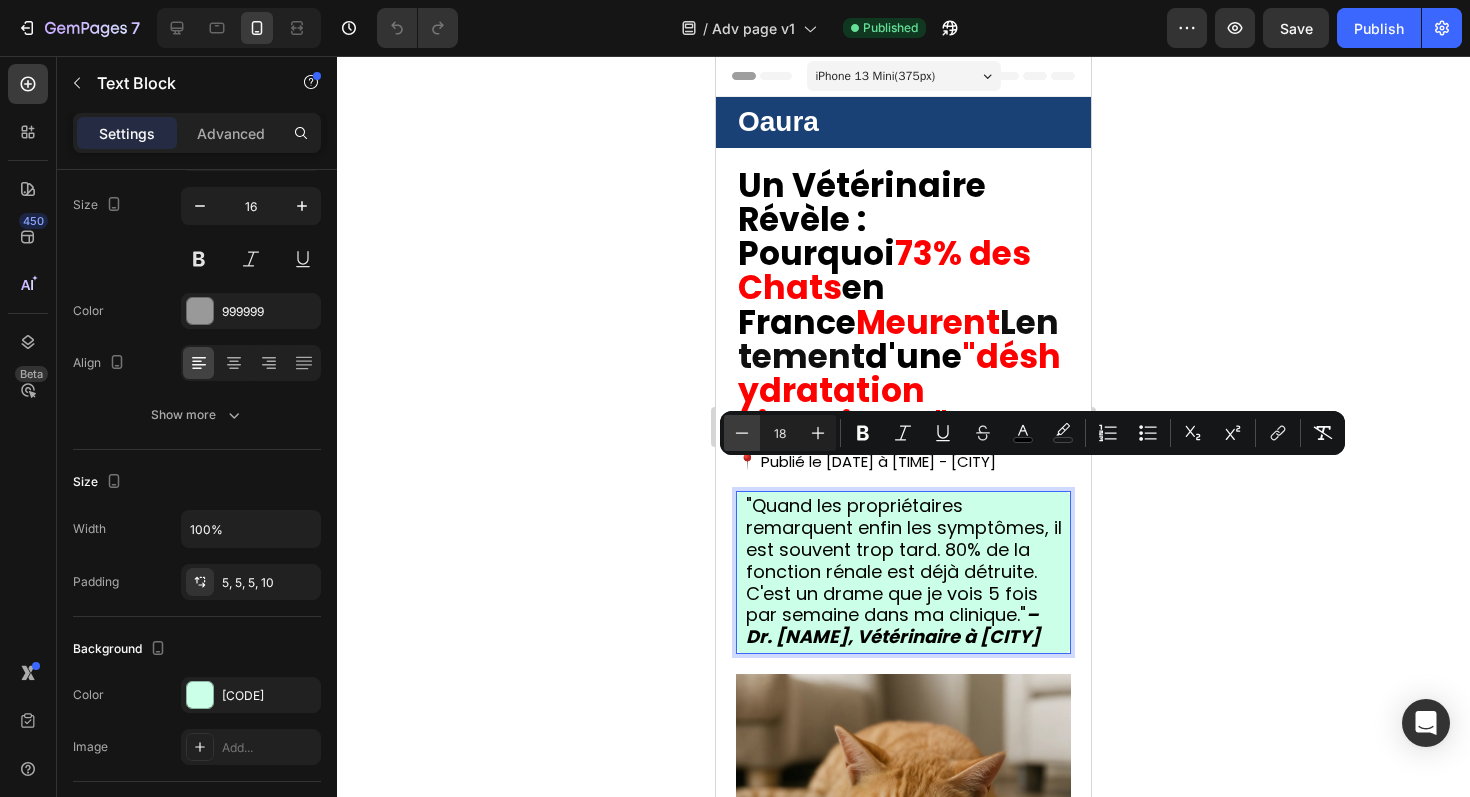 click 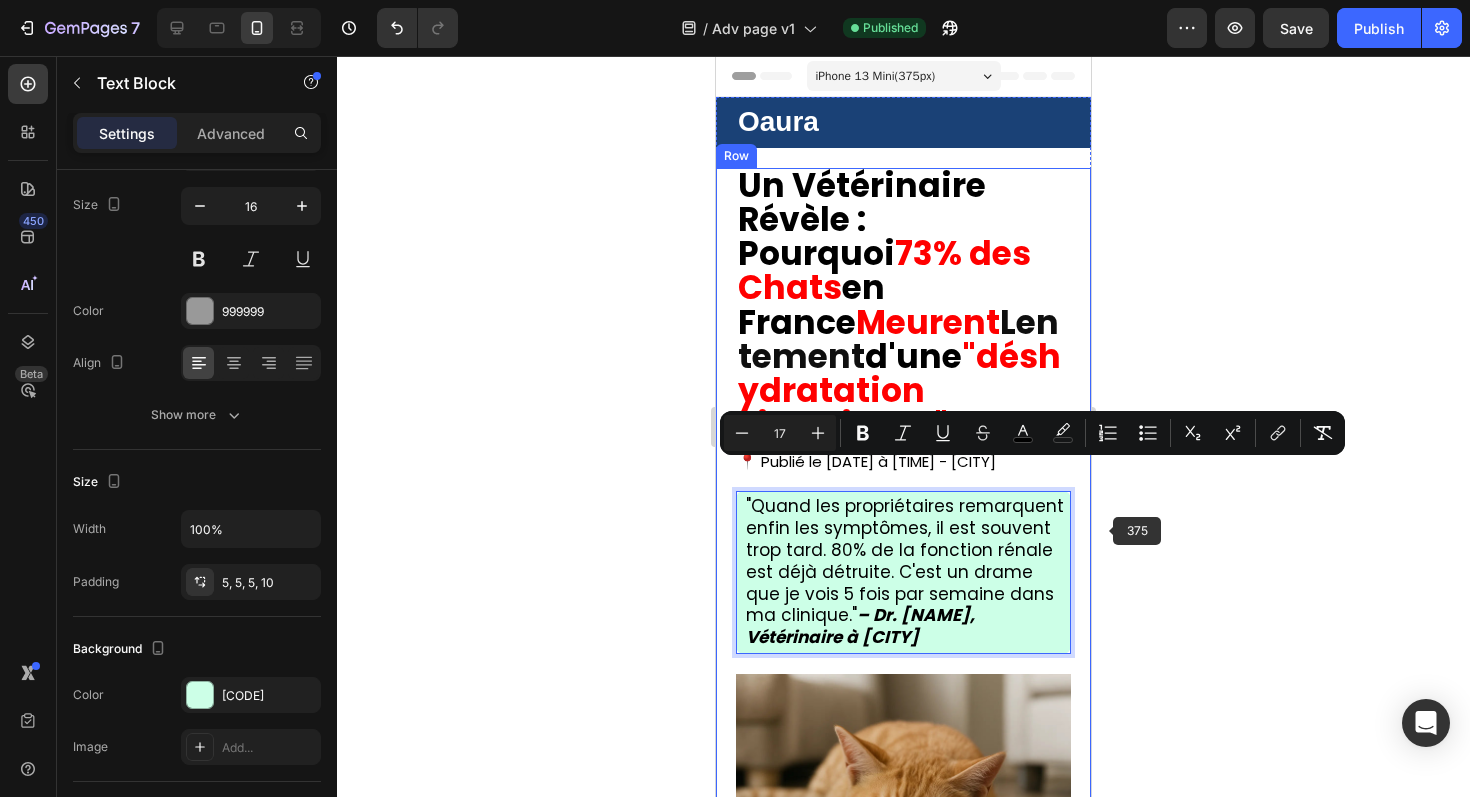 click 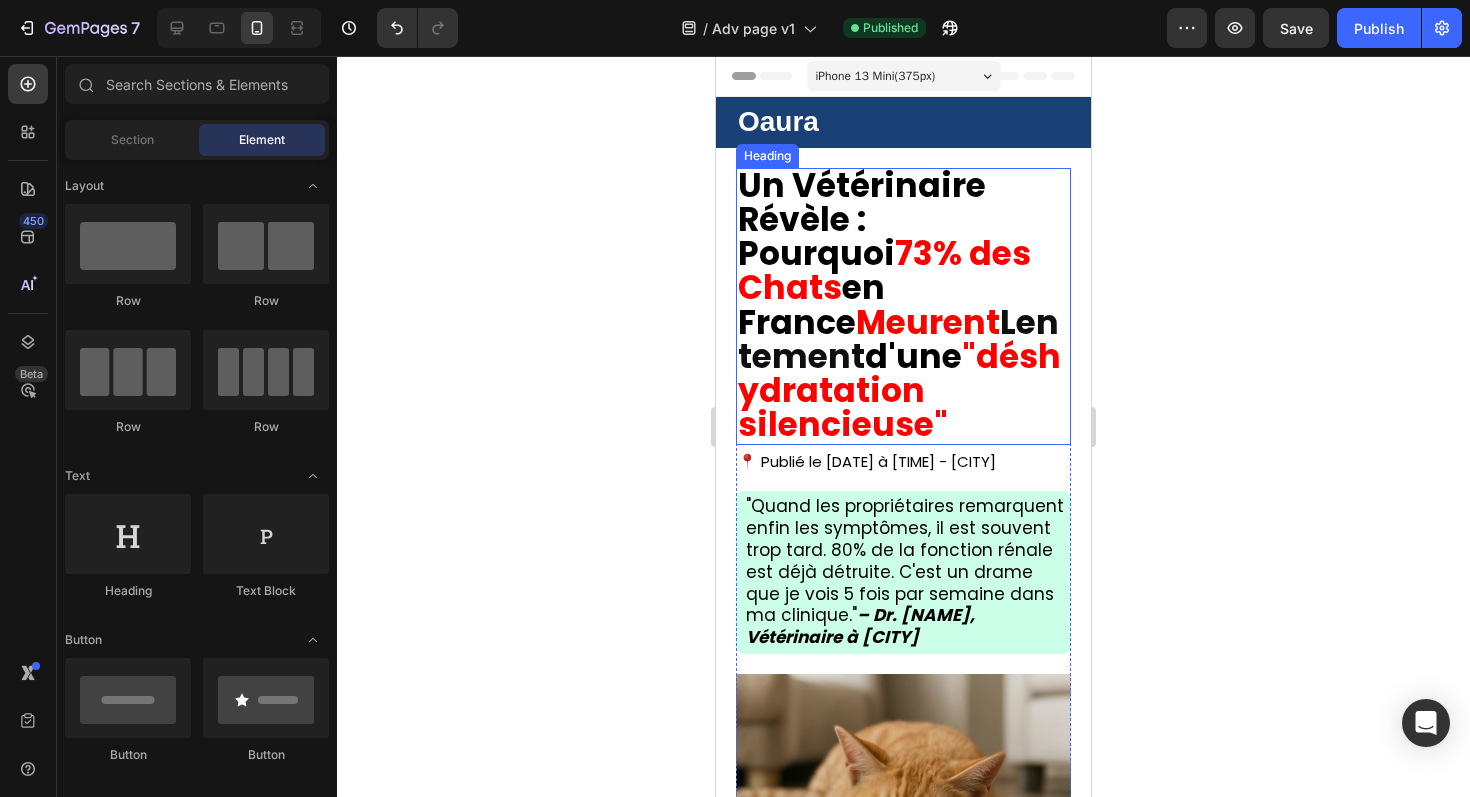 click on "Lentement" at bounding box center [898, 339] 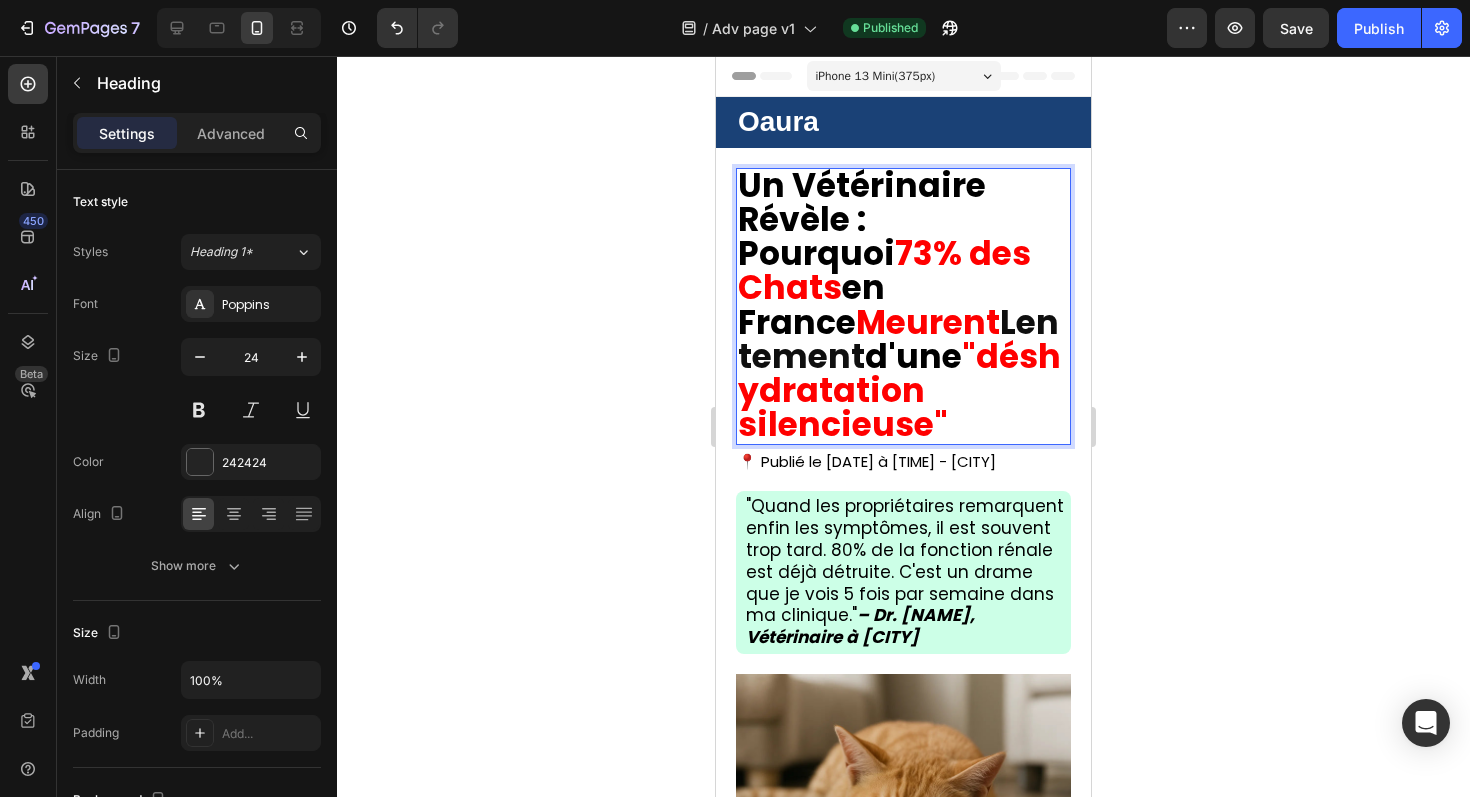 click on "Meurent" at bounding box center (928, 322) 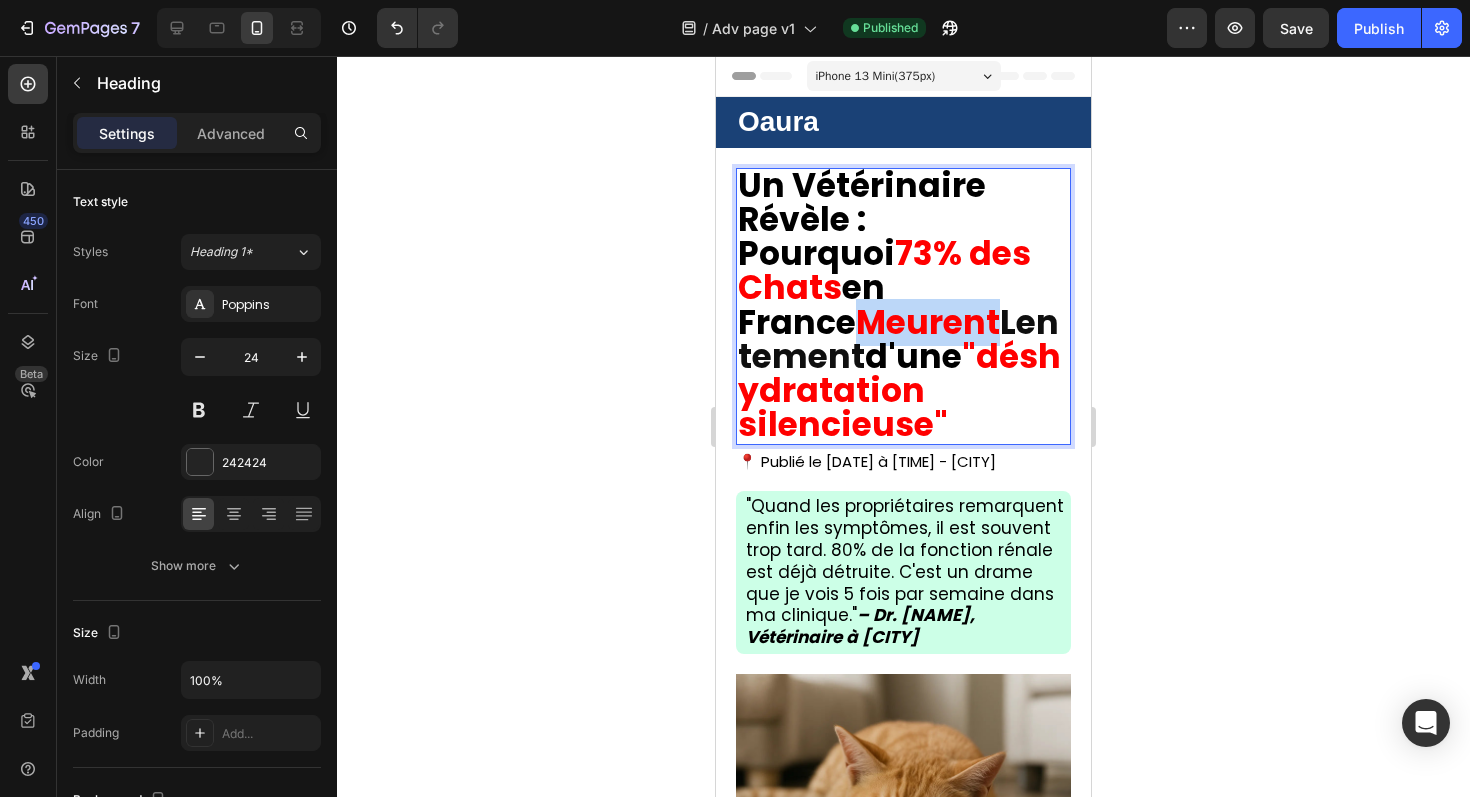 click on "Meurent" at bounding box center [928, 322] 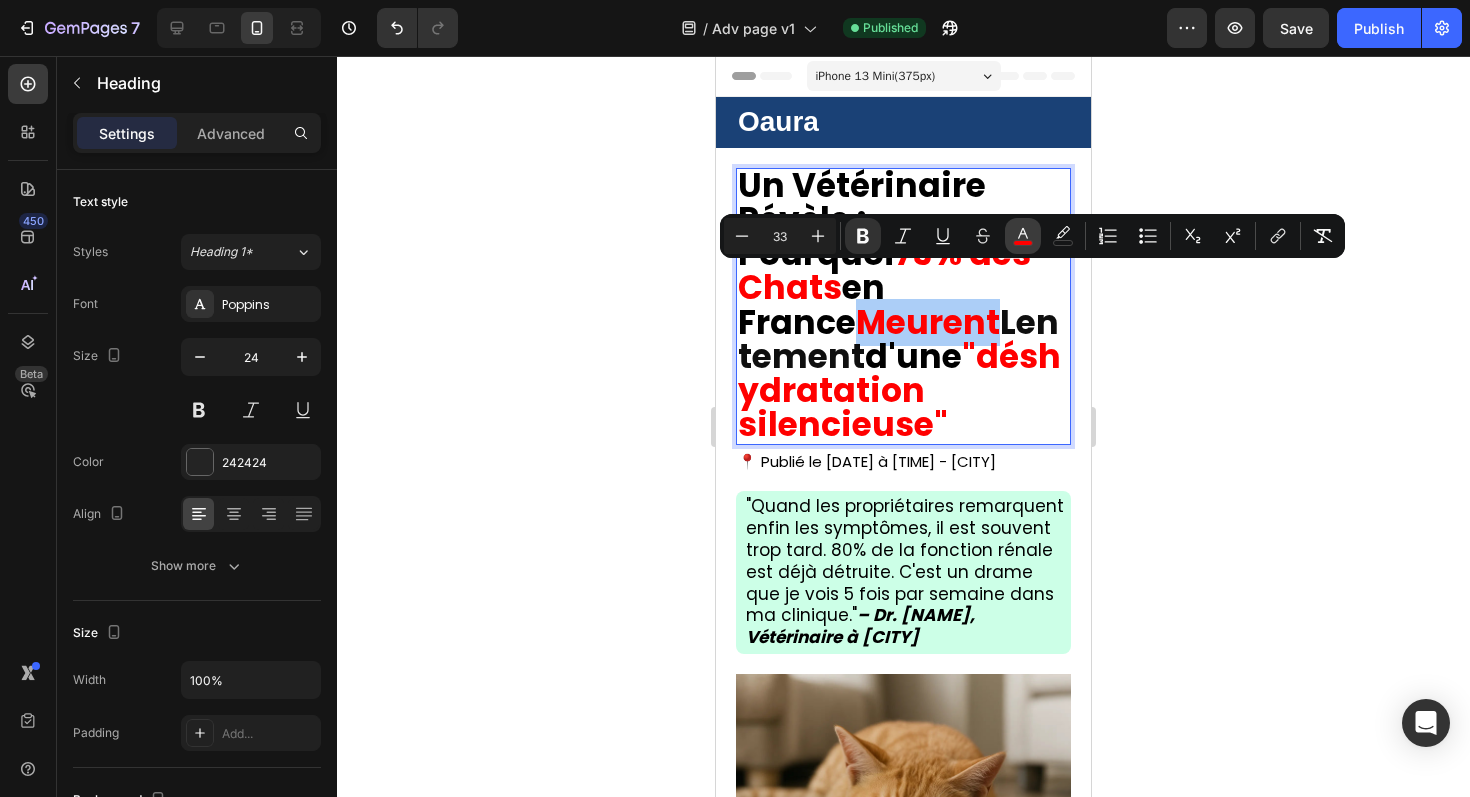 click on "color" at bounding box center (1023, 236) 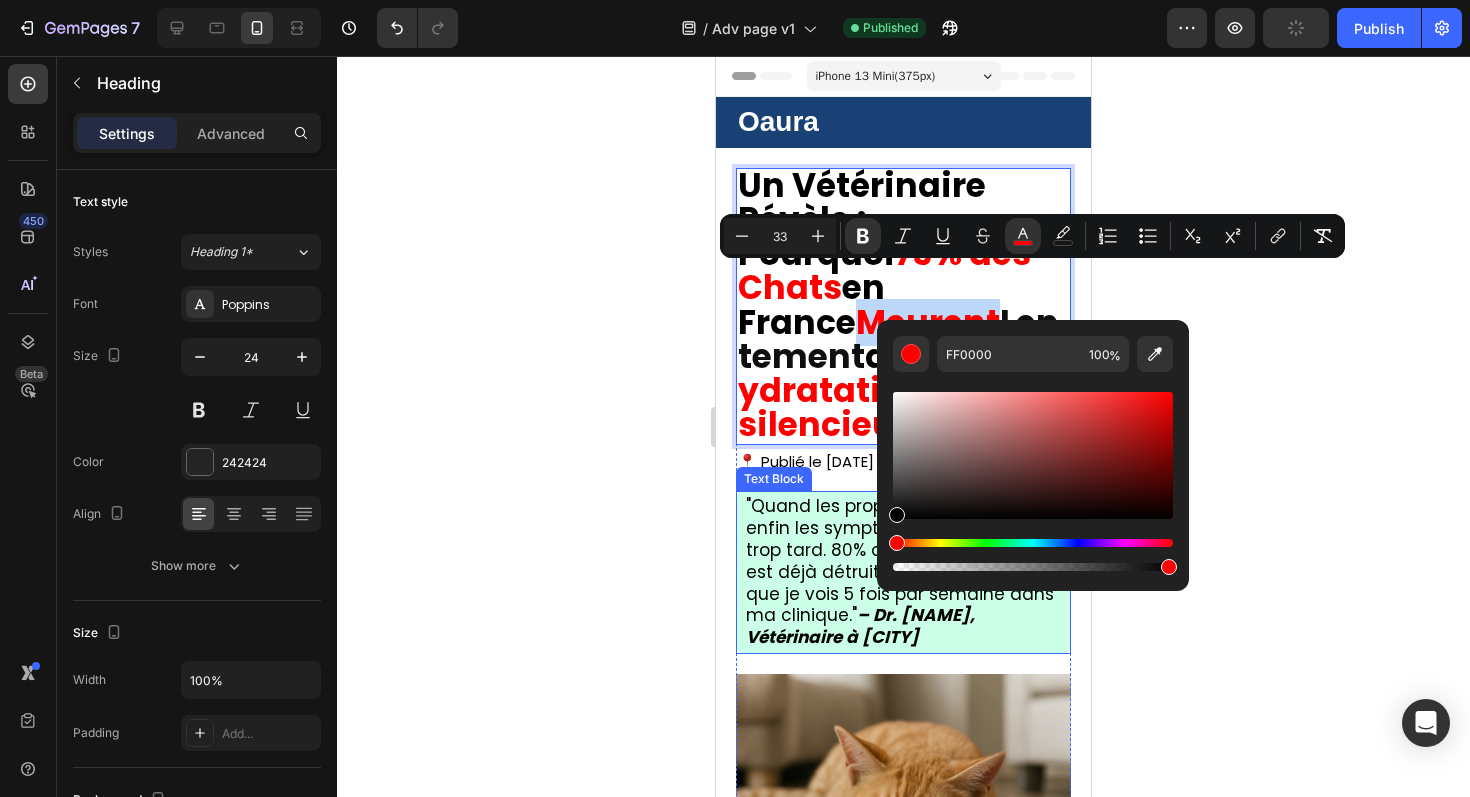type on "000000" 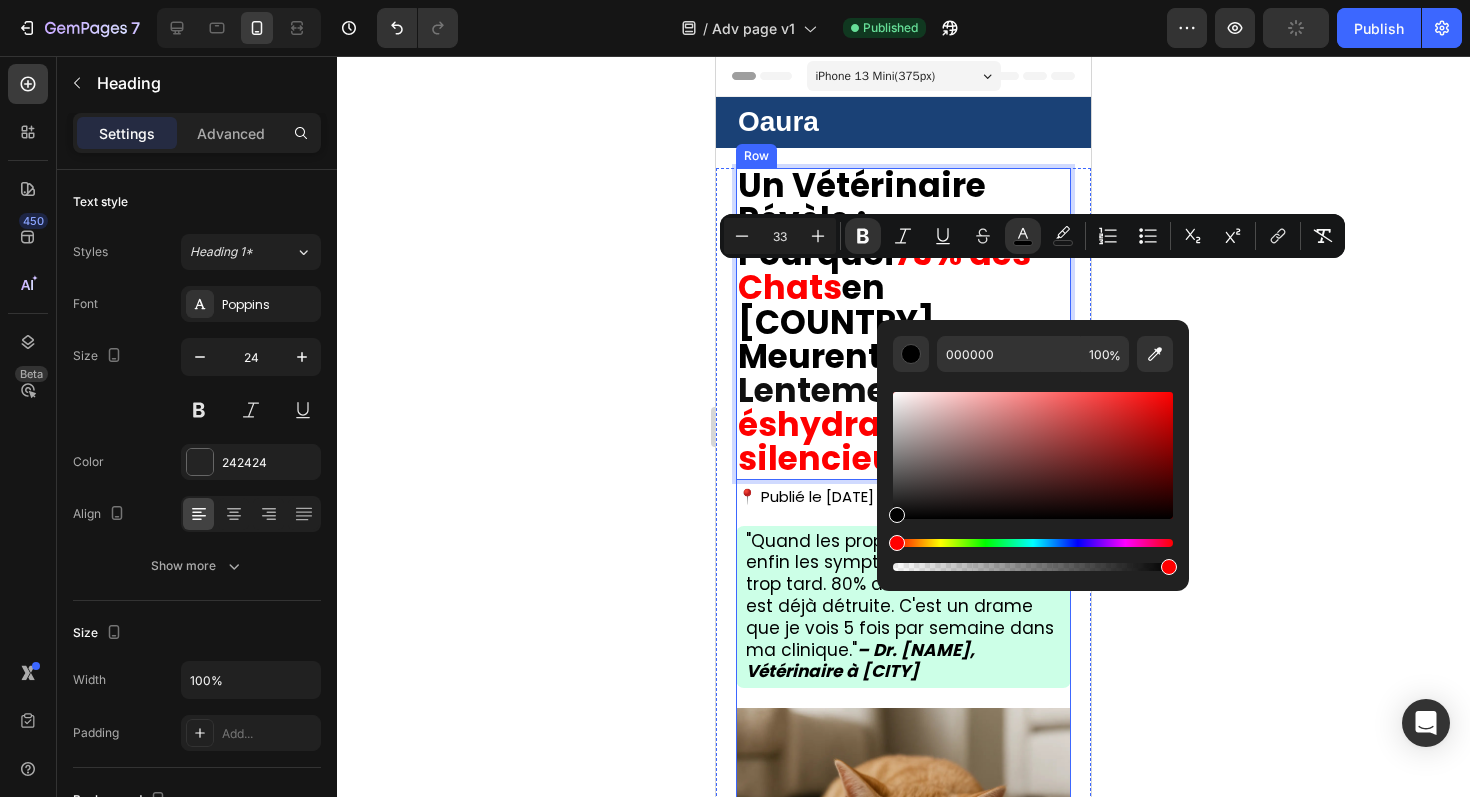 drag, startPoint x: 1654, startPoint y: 503, endPoint x: 831, endPoint y: 630, distance: 832.7413 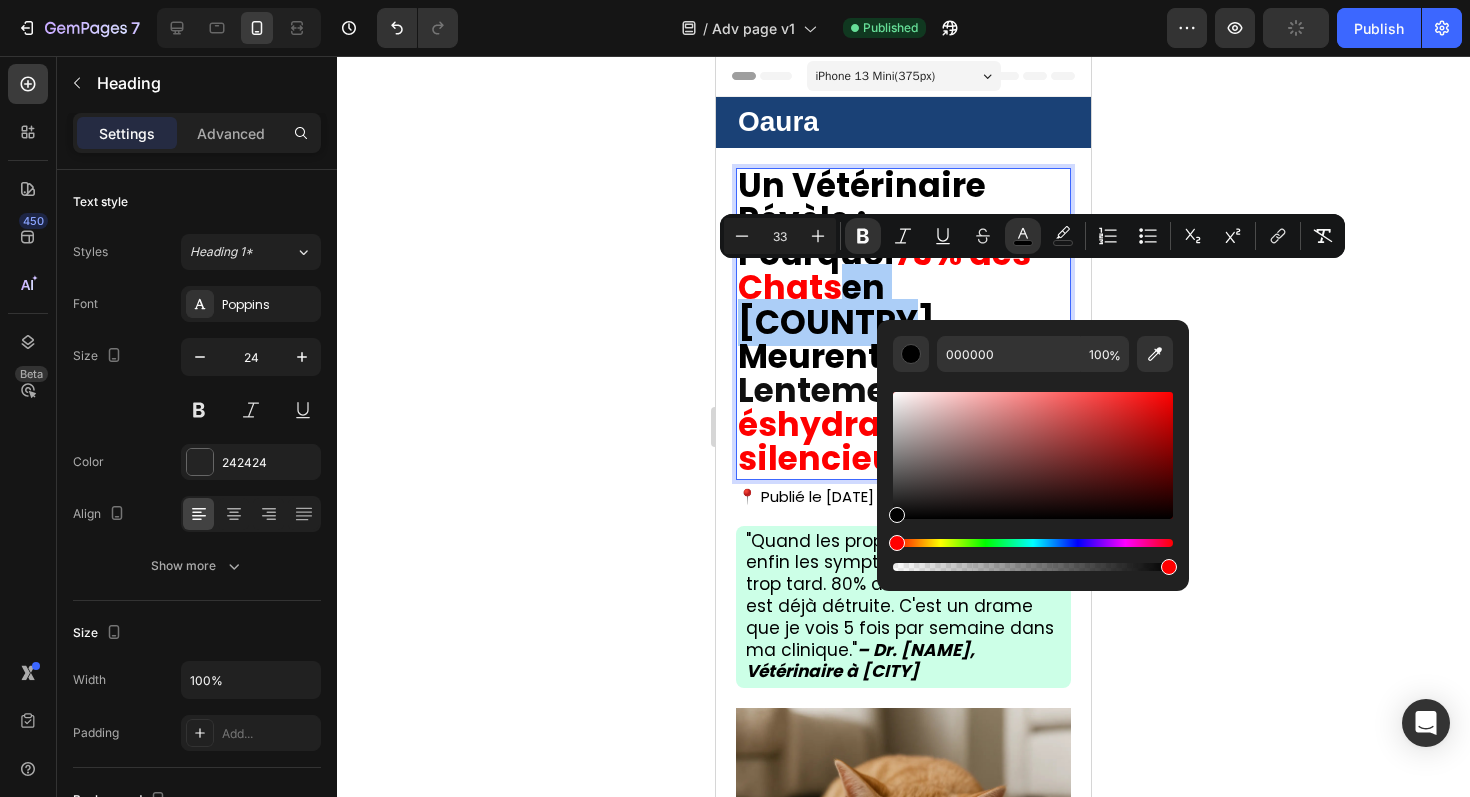 click 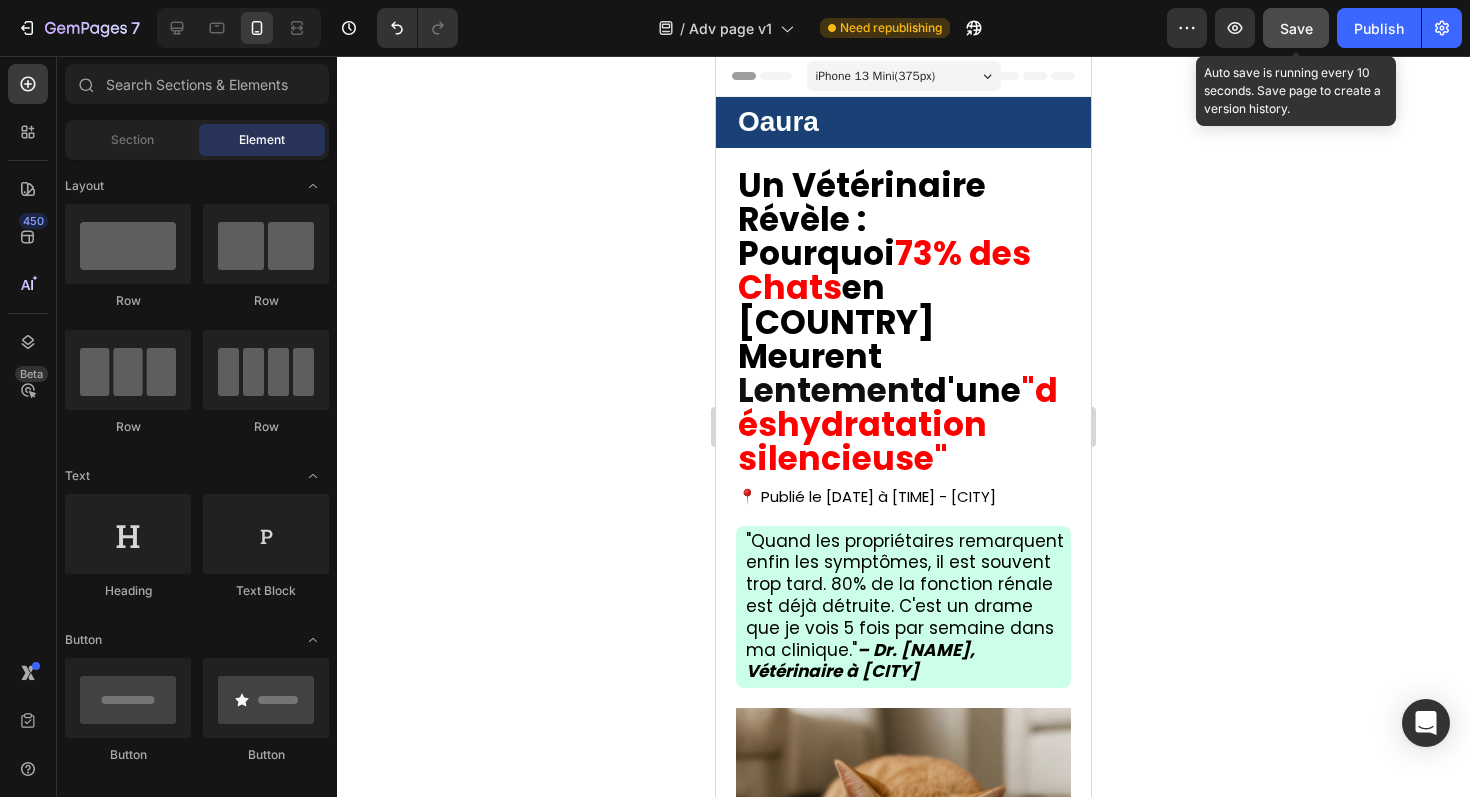 click on "Save" at bounding box center (1296, 28) 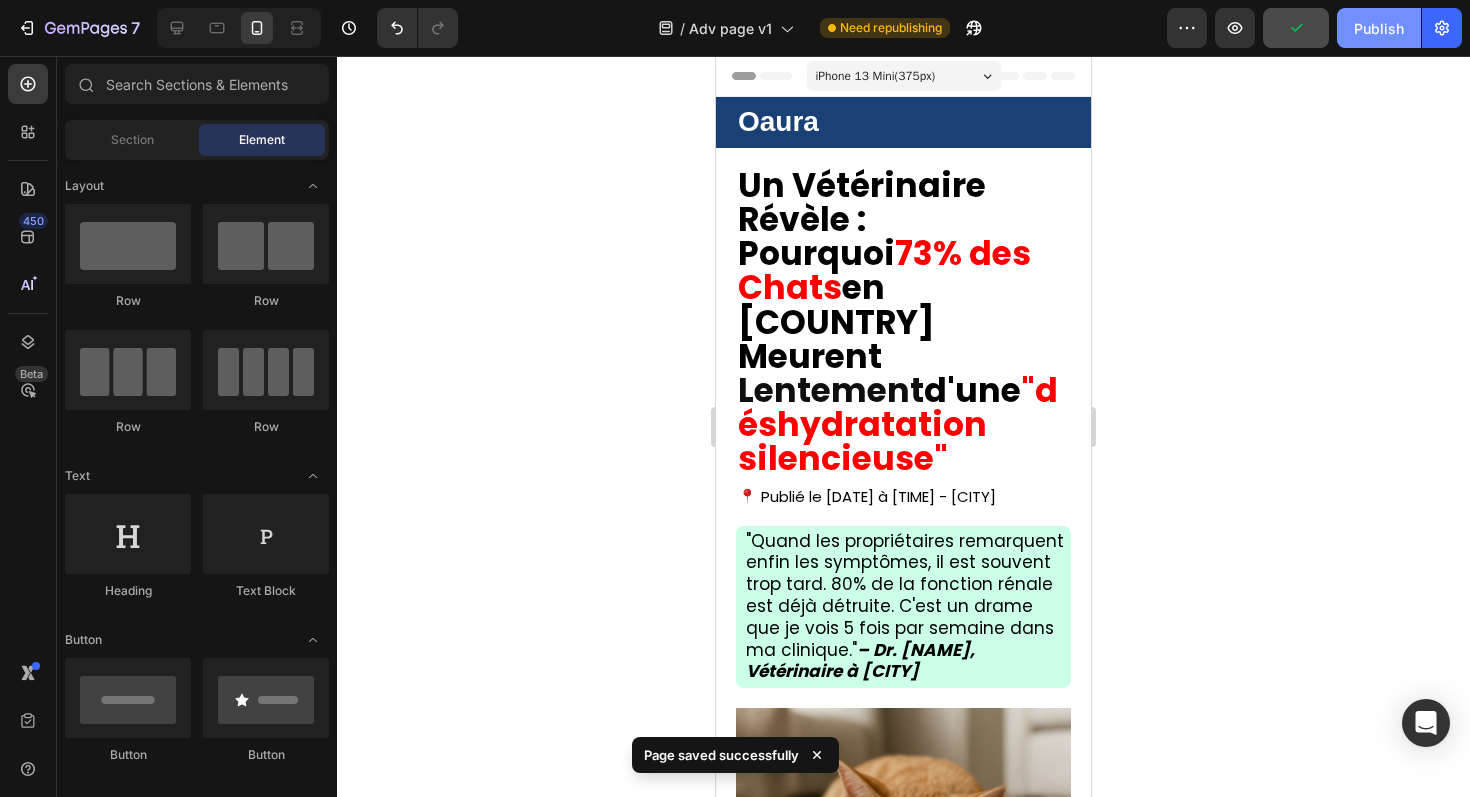 click on "Publish" at bounding box center [1379, 28] 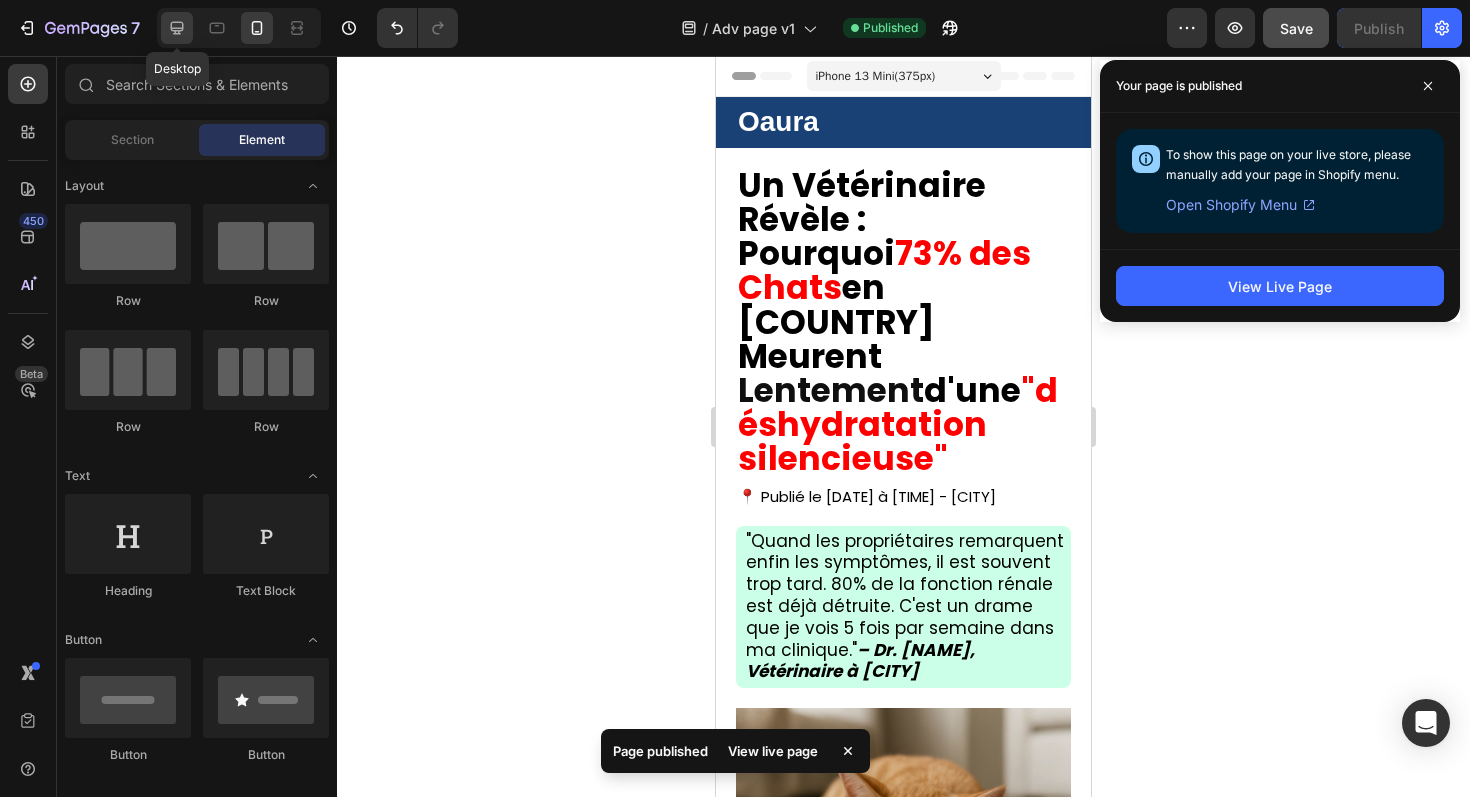 click 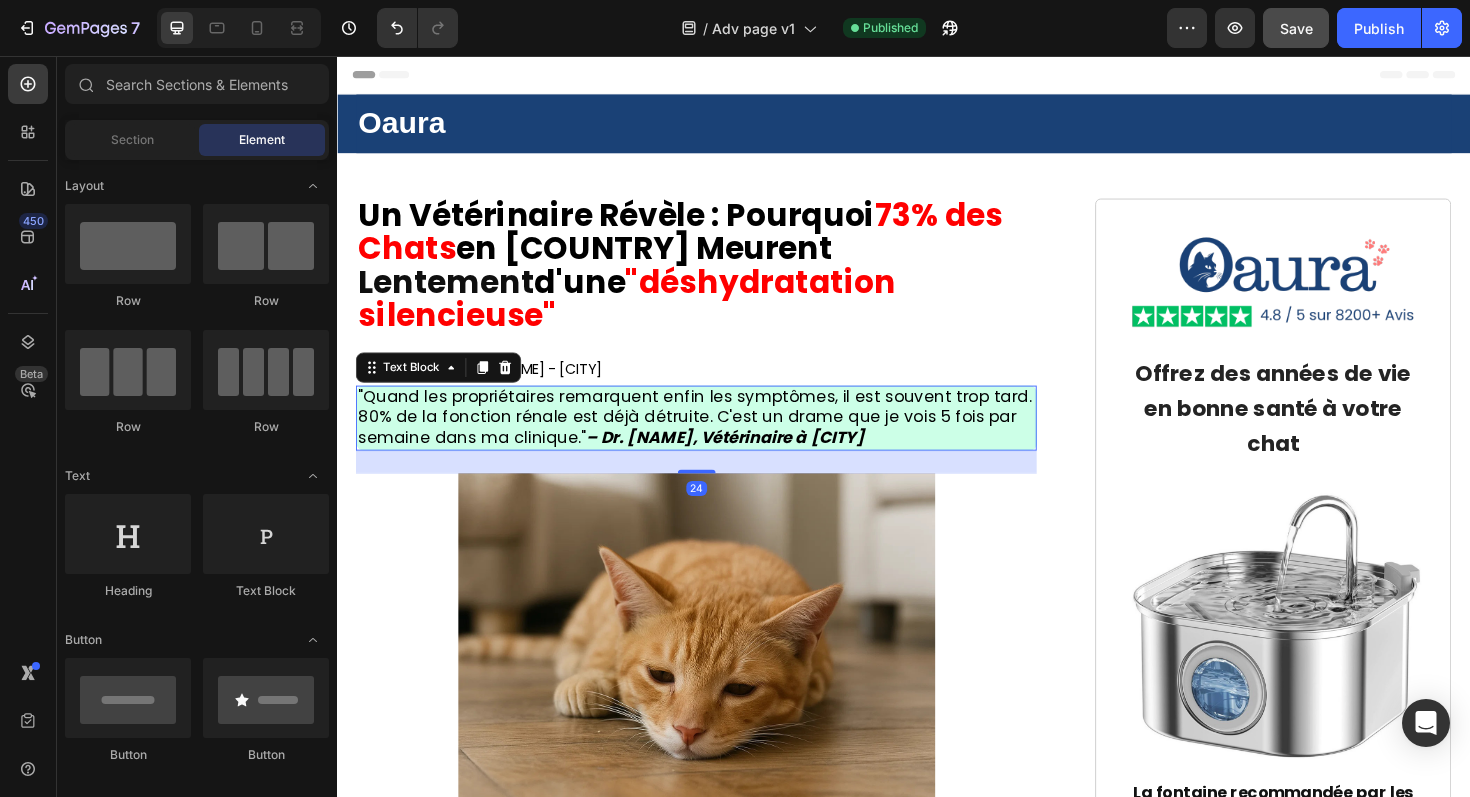 click on ""Quand les propriétaires remarquent enfin les symptômes, il est souvent trop tard. 80% de la fonction rénale est déjà détruite. C'est un drame que je vois 5 fois par semaine dans ma clinique."  — Dr. Claire Dubois, Vétérinaire à Paris" at bounding box center [715, 439] 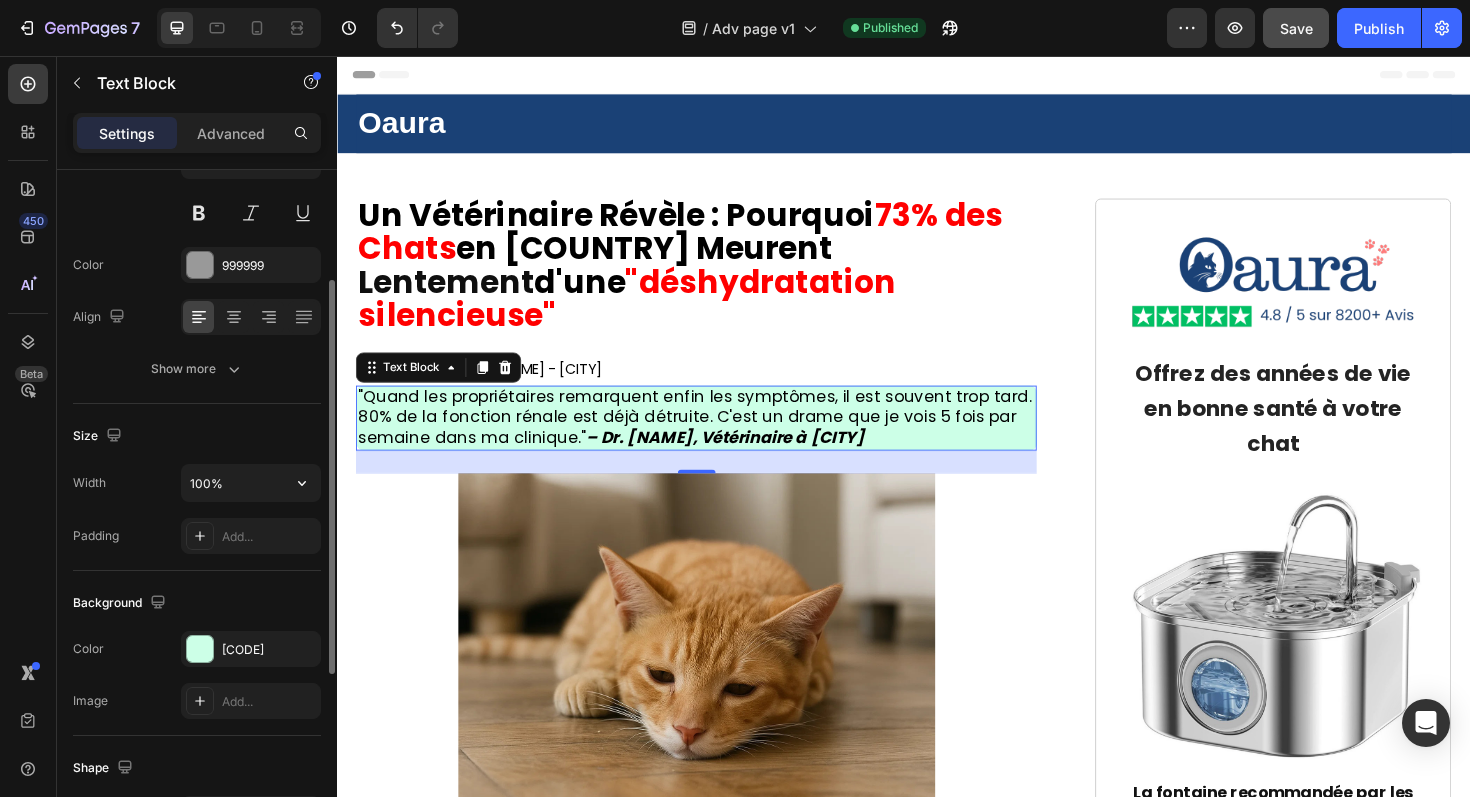 scroll, scrollTop: 227, scrollLeft: 0, axis: vertical 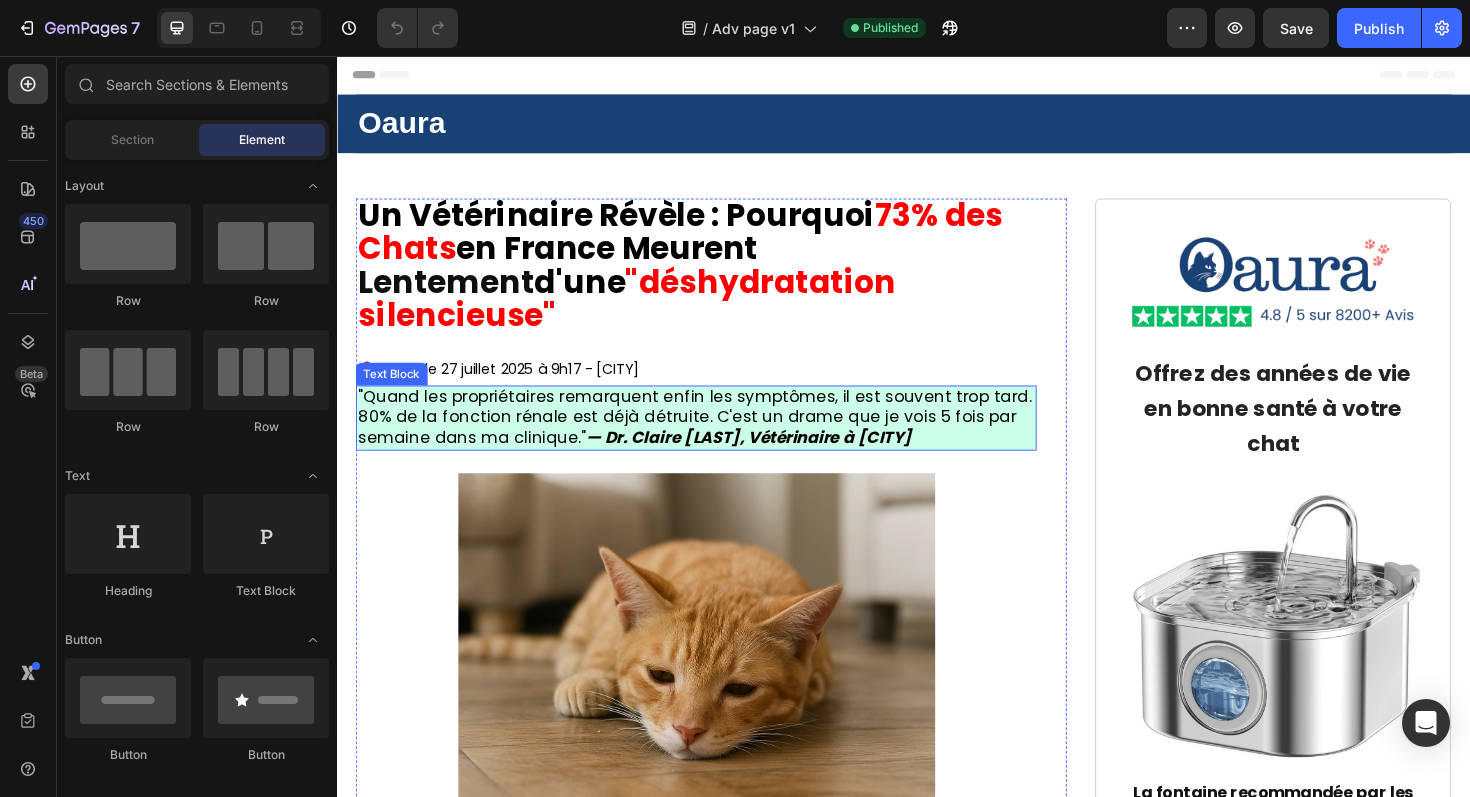 click on "— Dr. Claire [LAST], Vétérinaire à [CITY]" at bounding box center (772, 460) 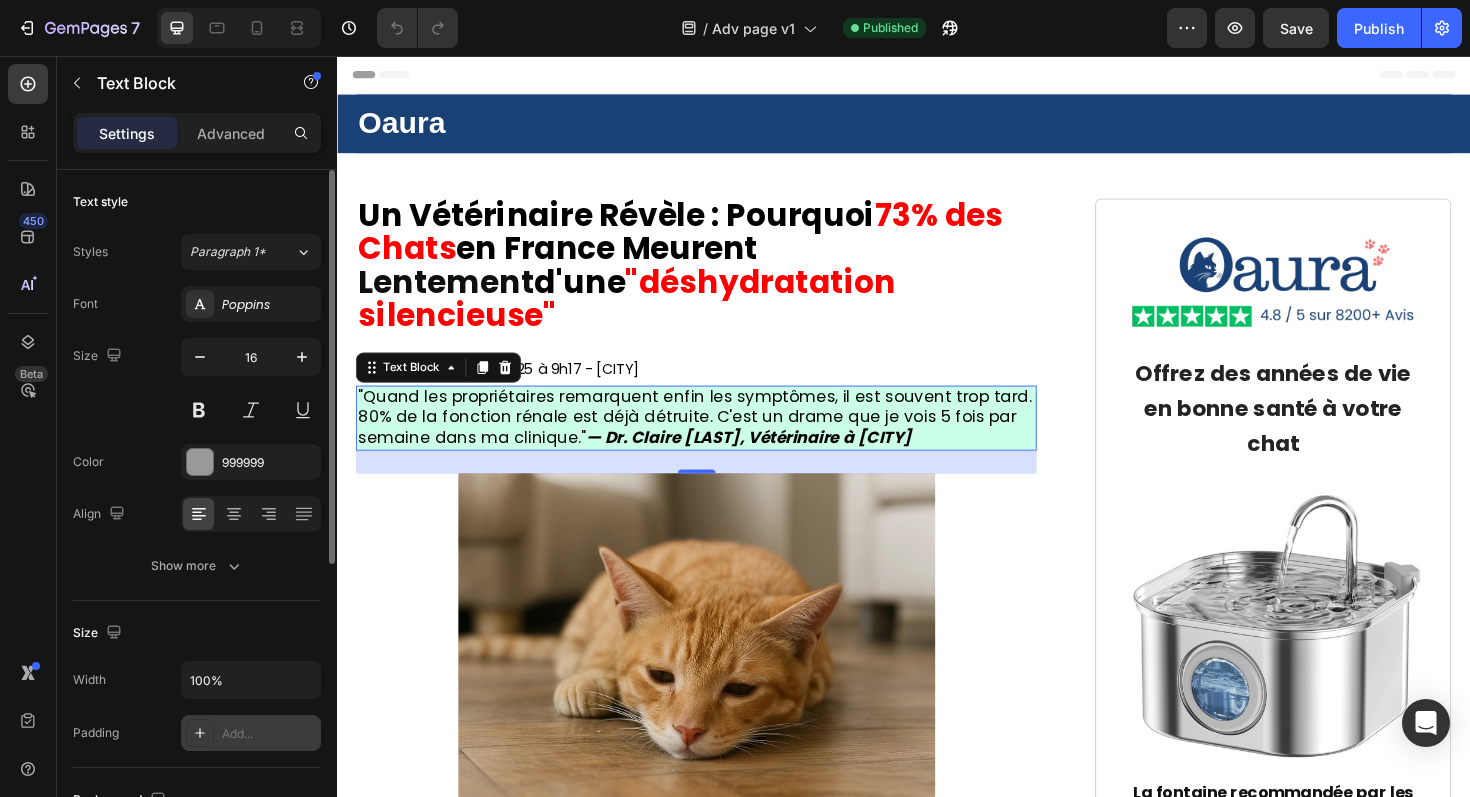click at bounding box center (200, 733) 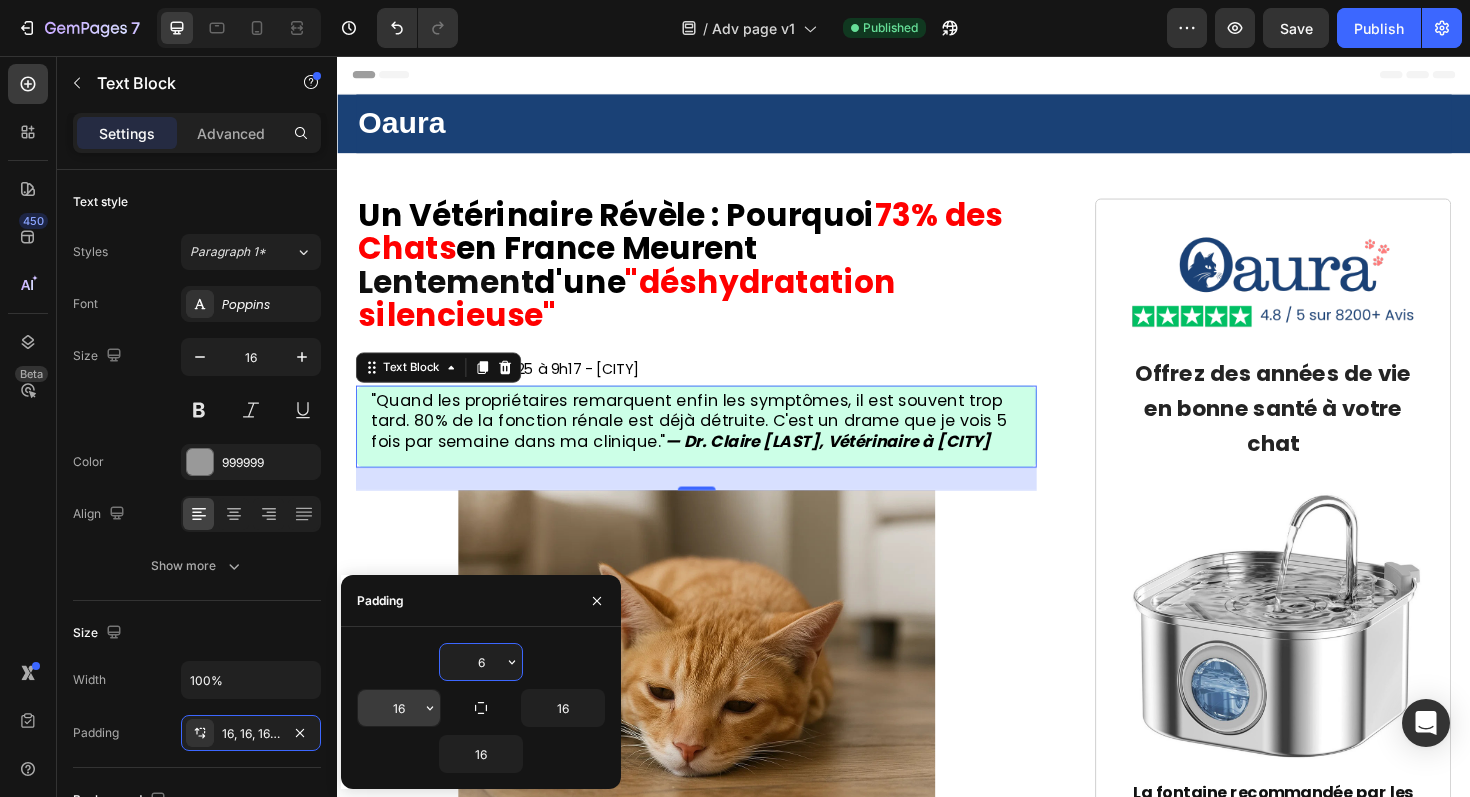 type on "6" 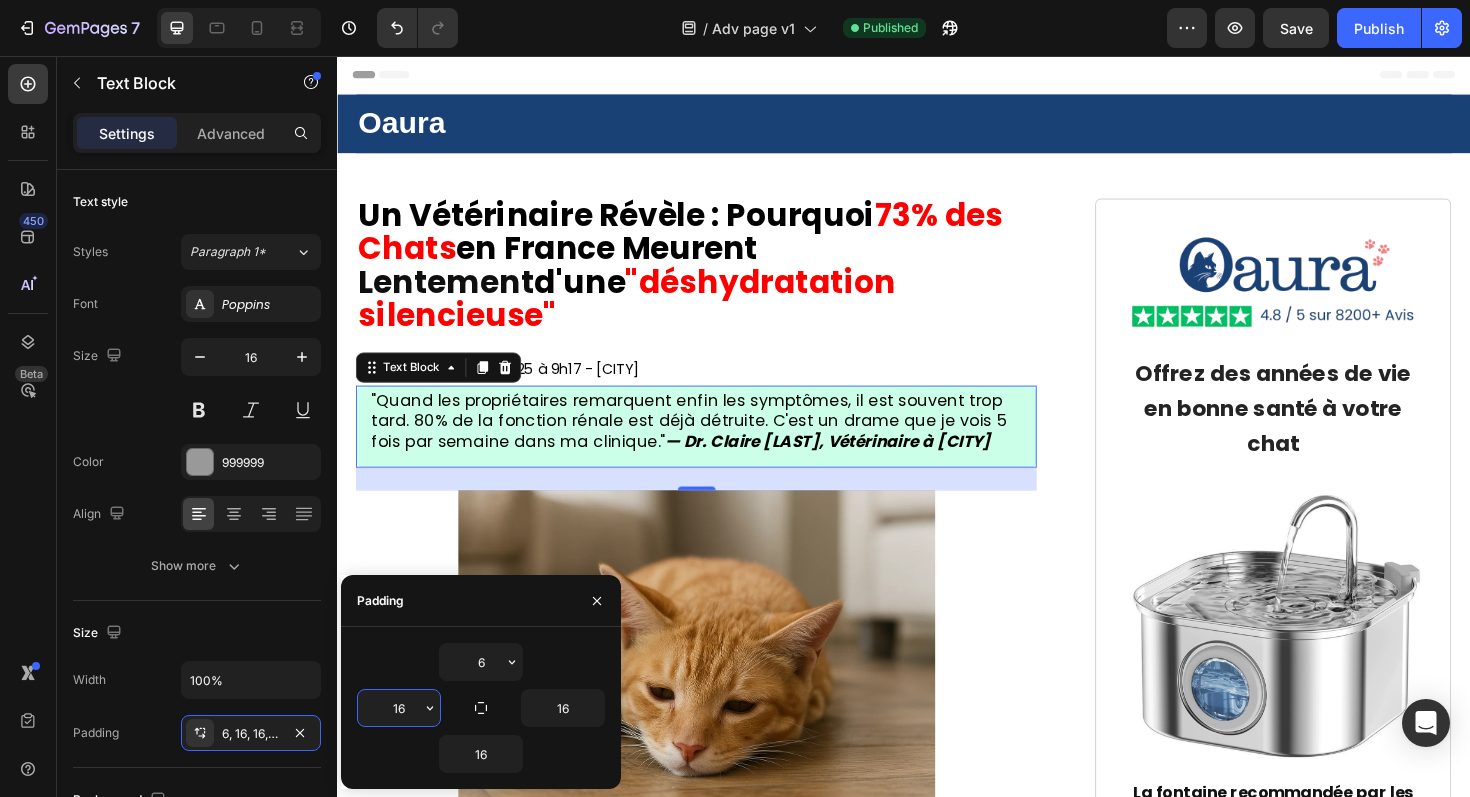 click on "16" at bounding box center [399, 708] 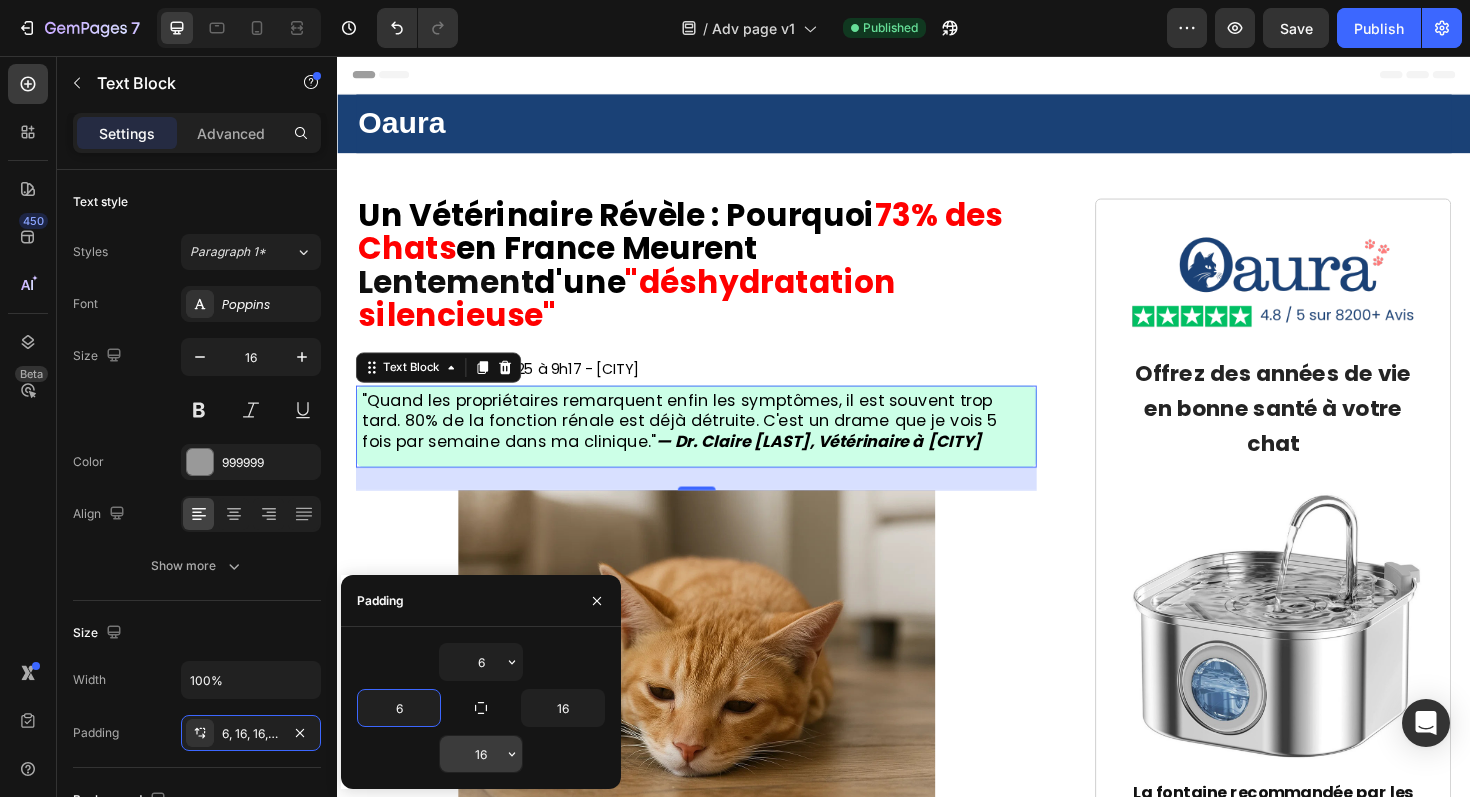 type on "6" 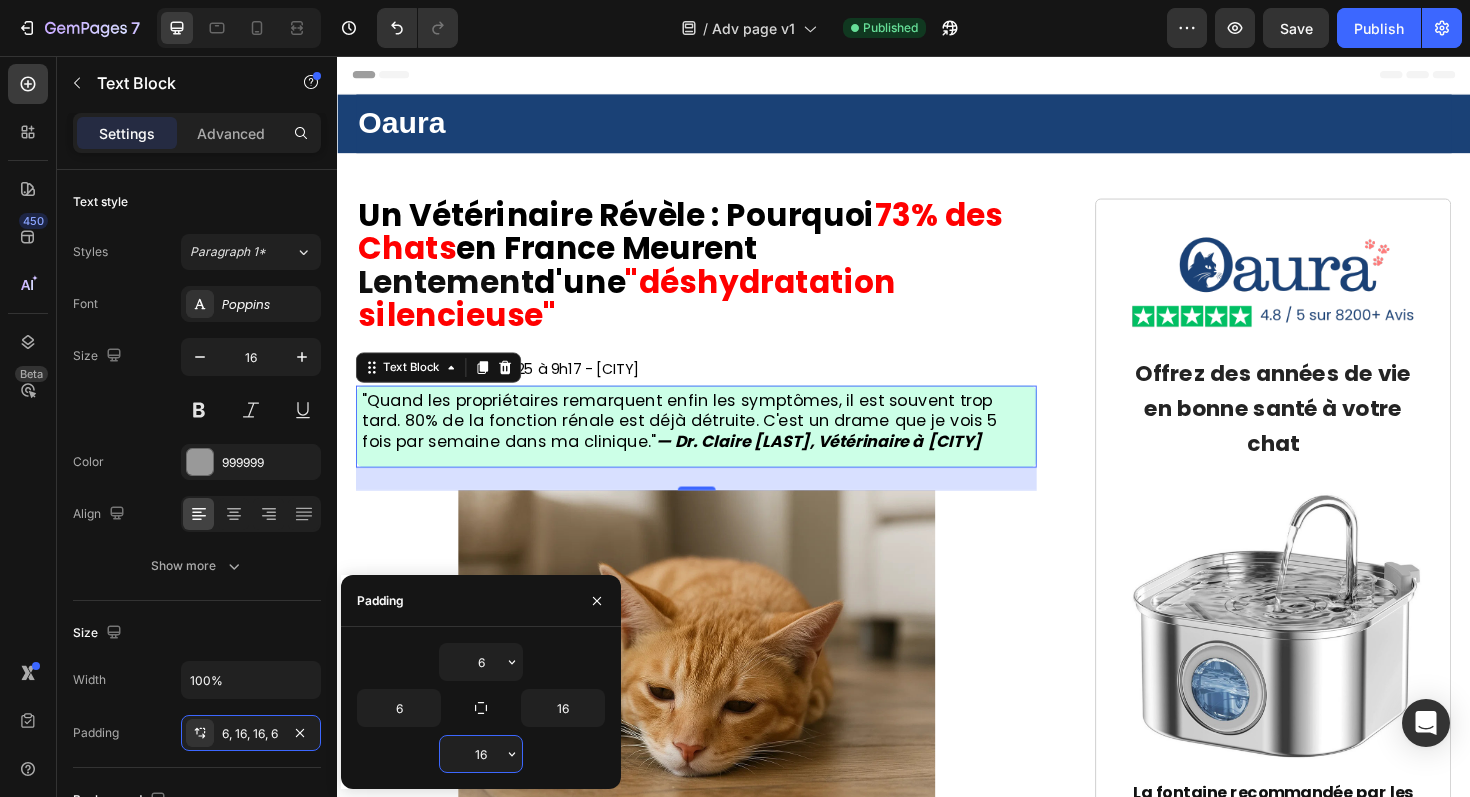 click on "16" at bounding box center (481, 754) 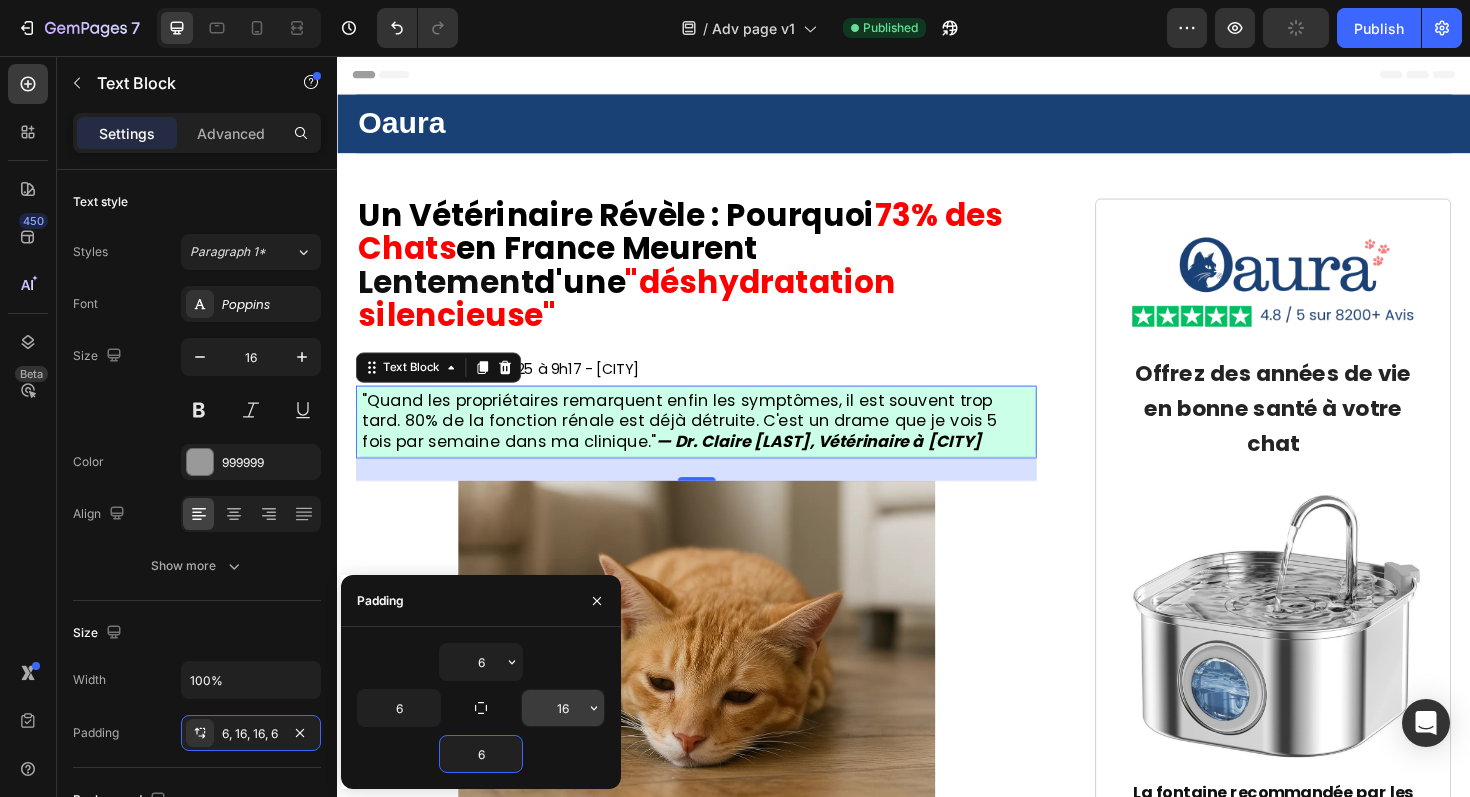type on "6" 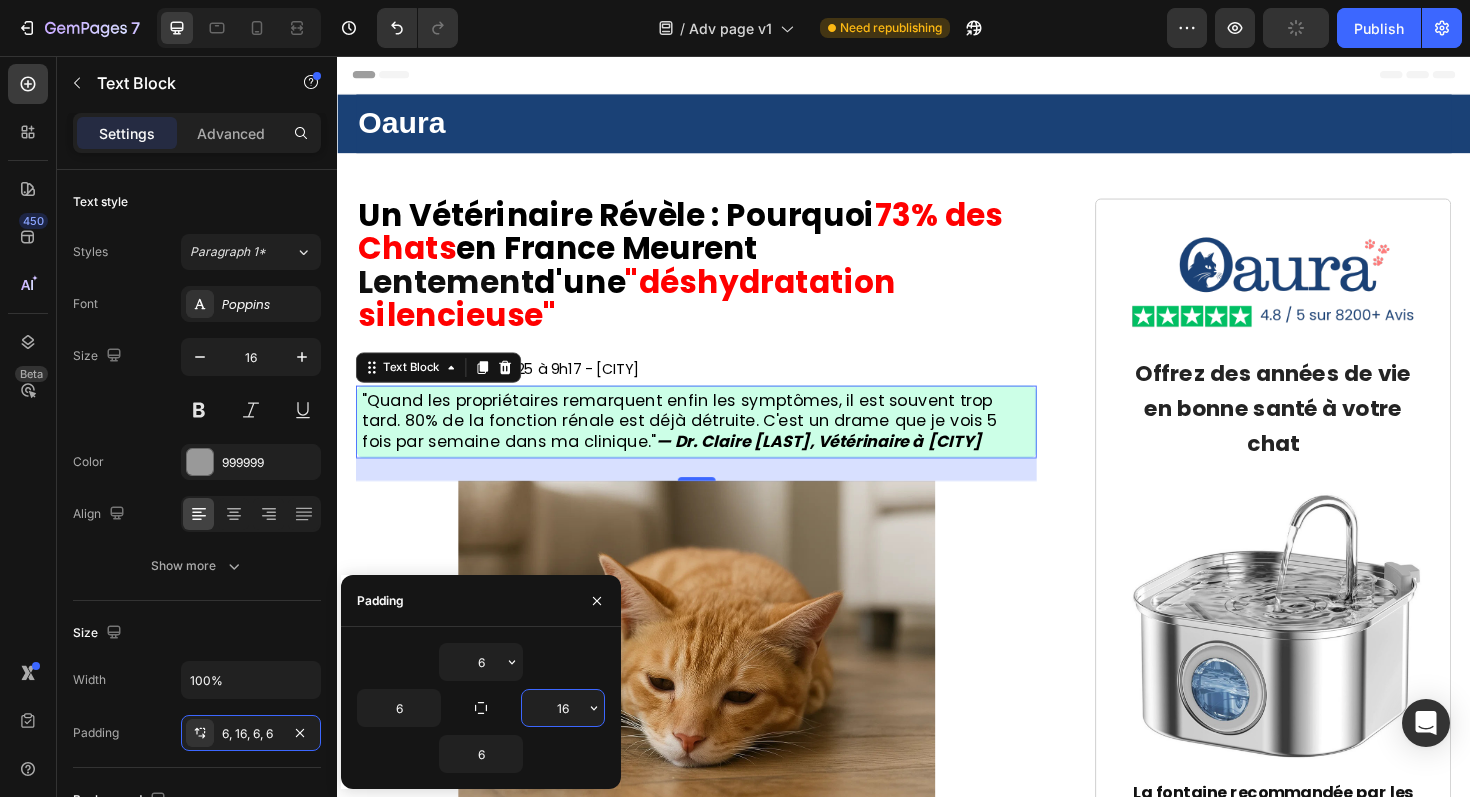 click on "16" at bounding box center [563, 708] 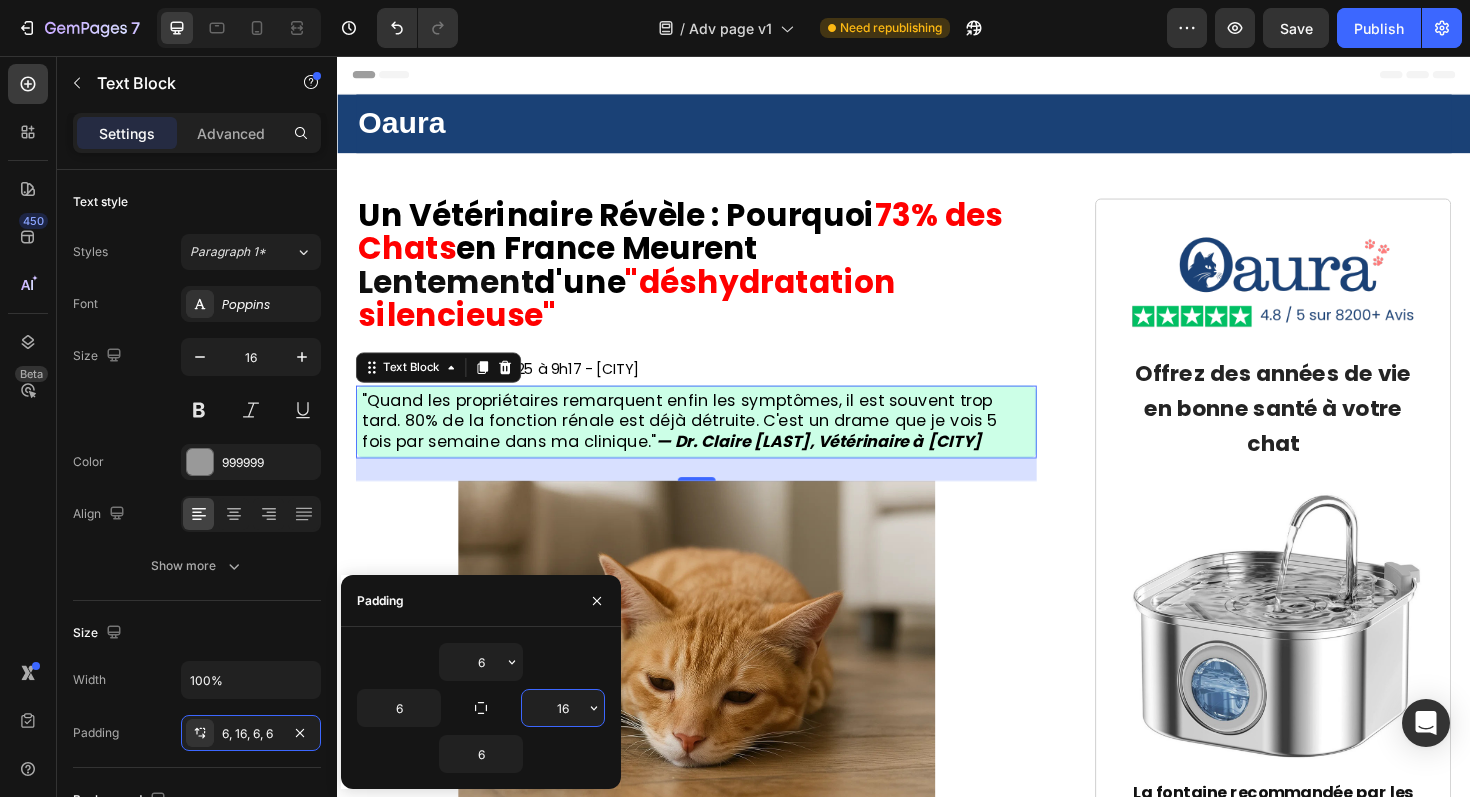 type on "6" 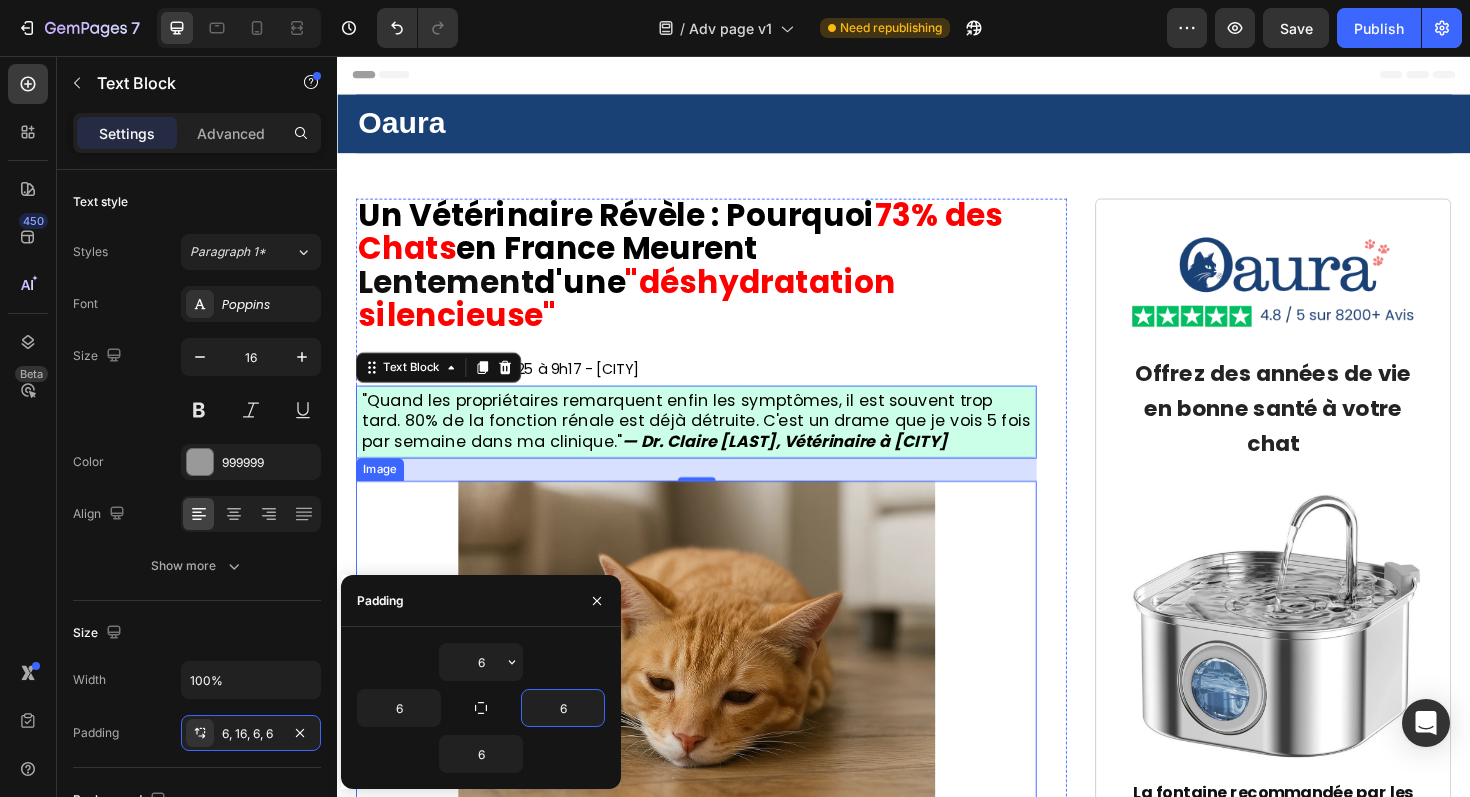 click at bounding box center (717, 695) 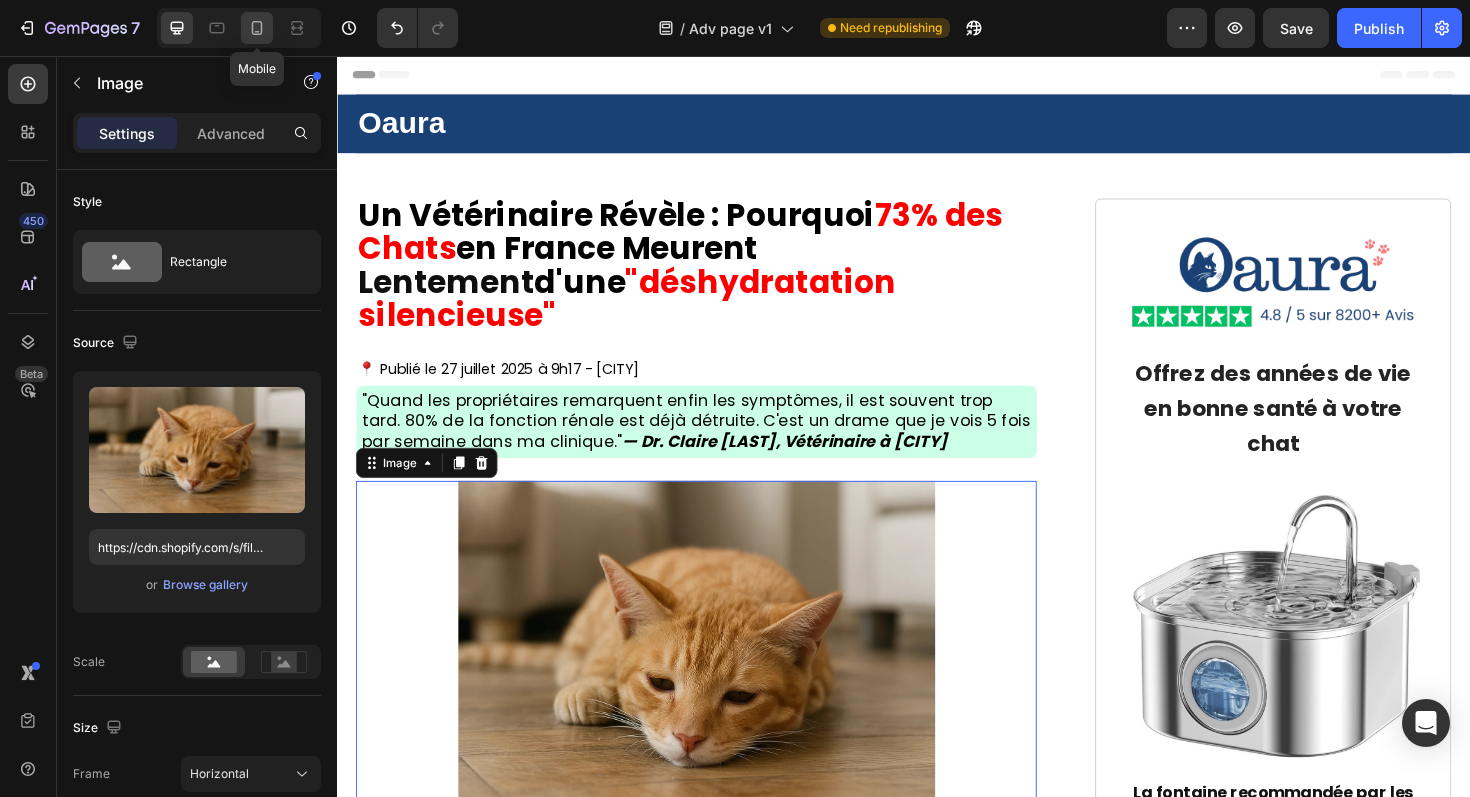 click 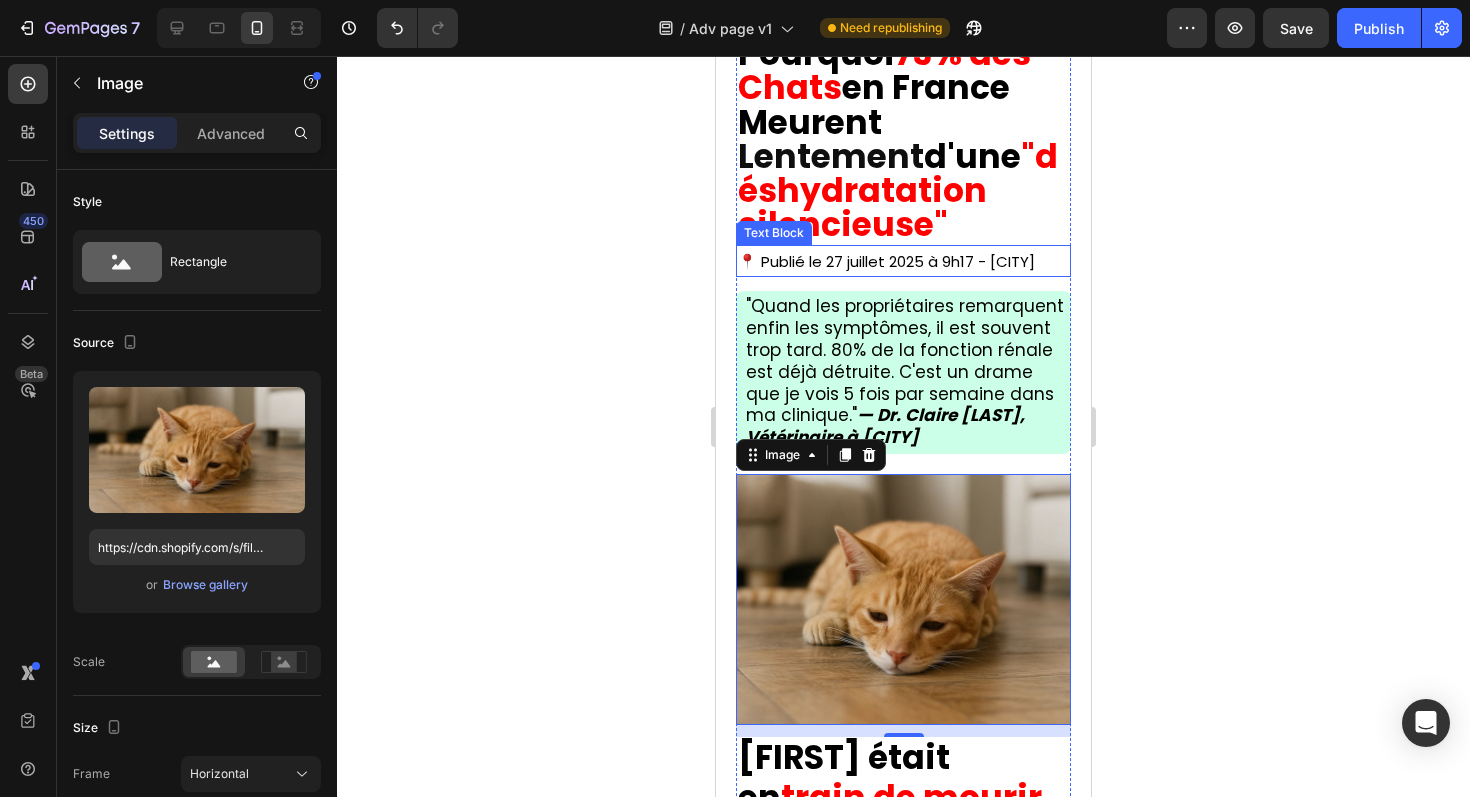 scroll, scrollTop: 198, scrollLeft: 0, axis: vertical 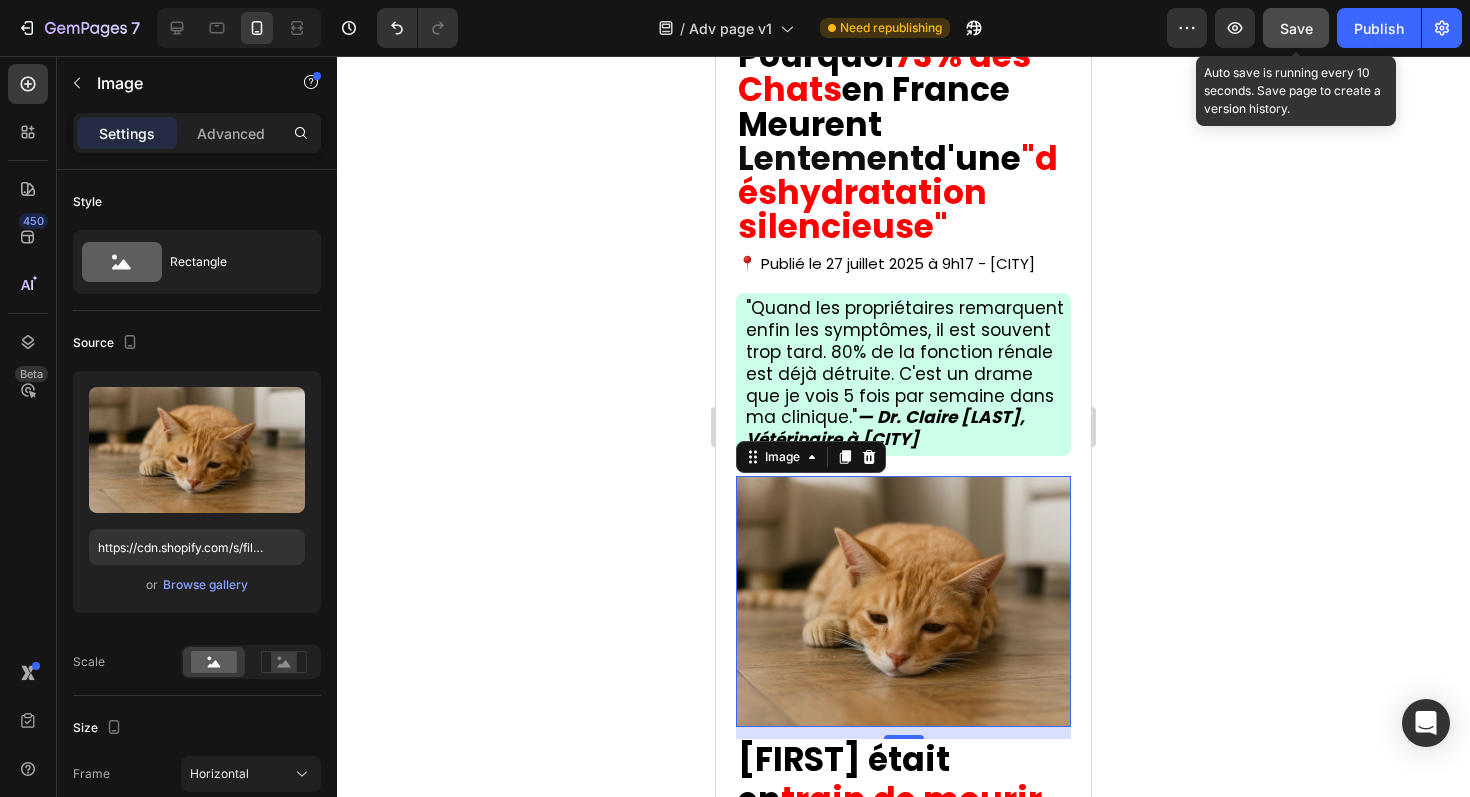 click on "Save" 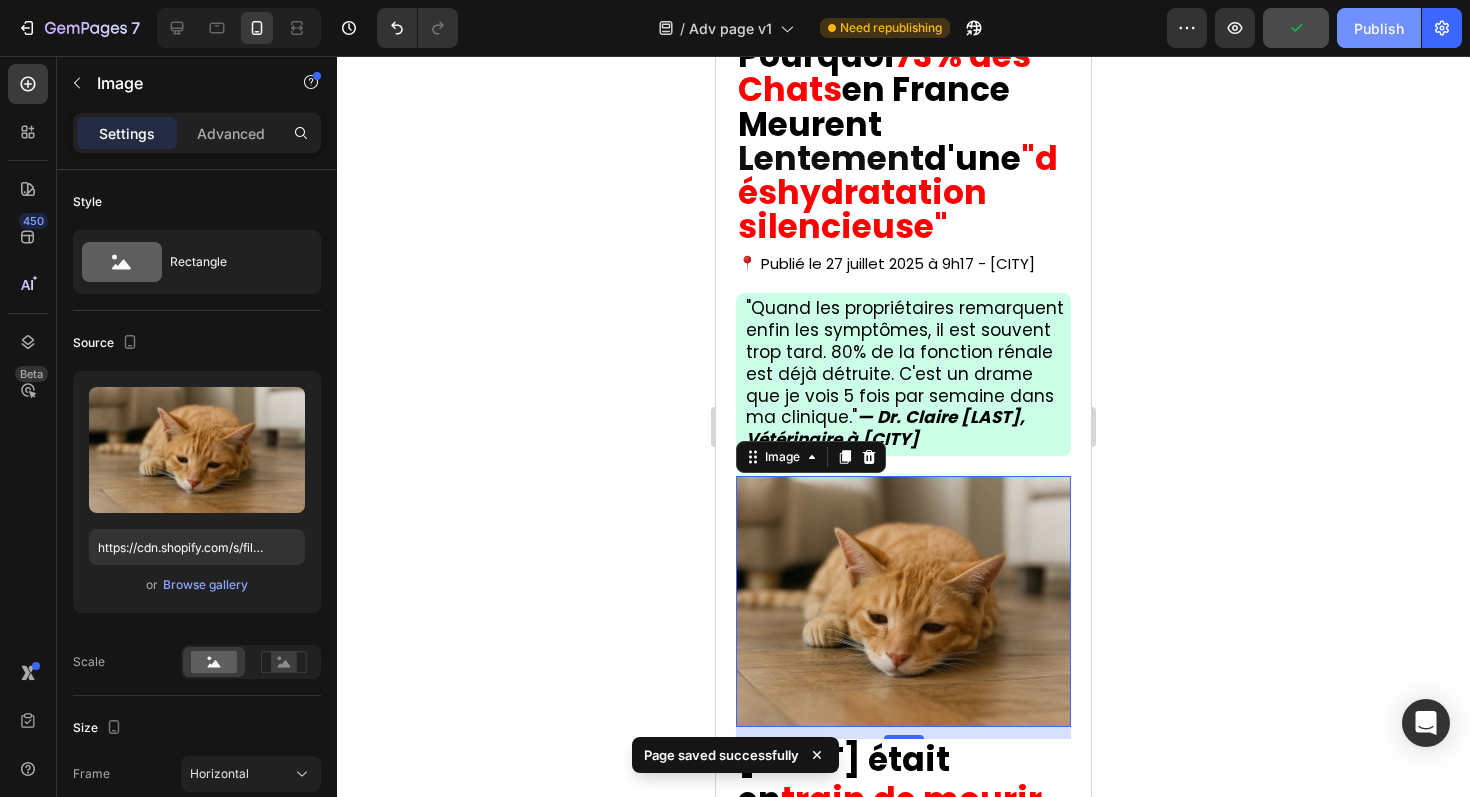 click on "Publish" at bounding box center [1379, 28] 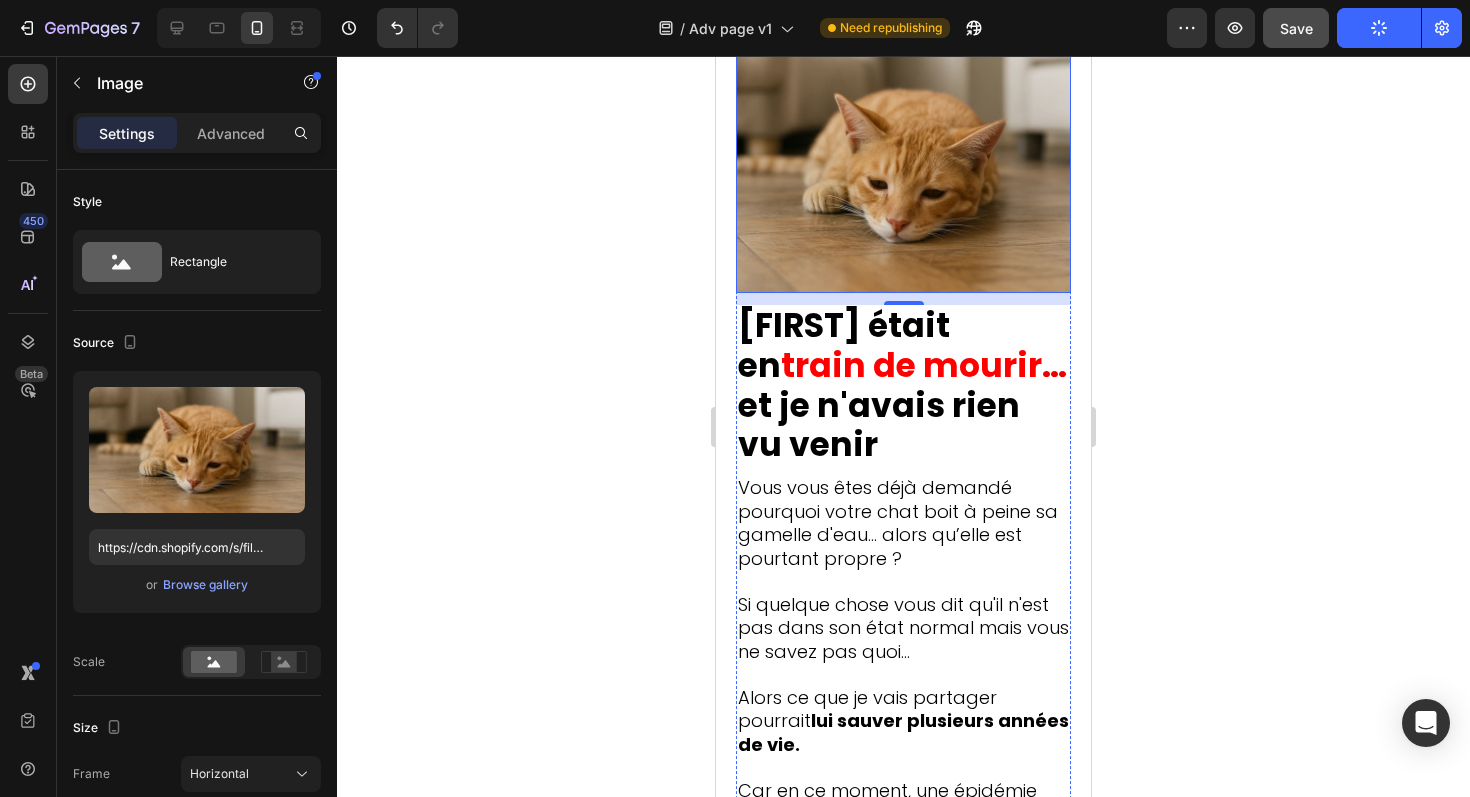 scroll, scrollTop: 677, scrollLeft: 0, axis: vertical 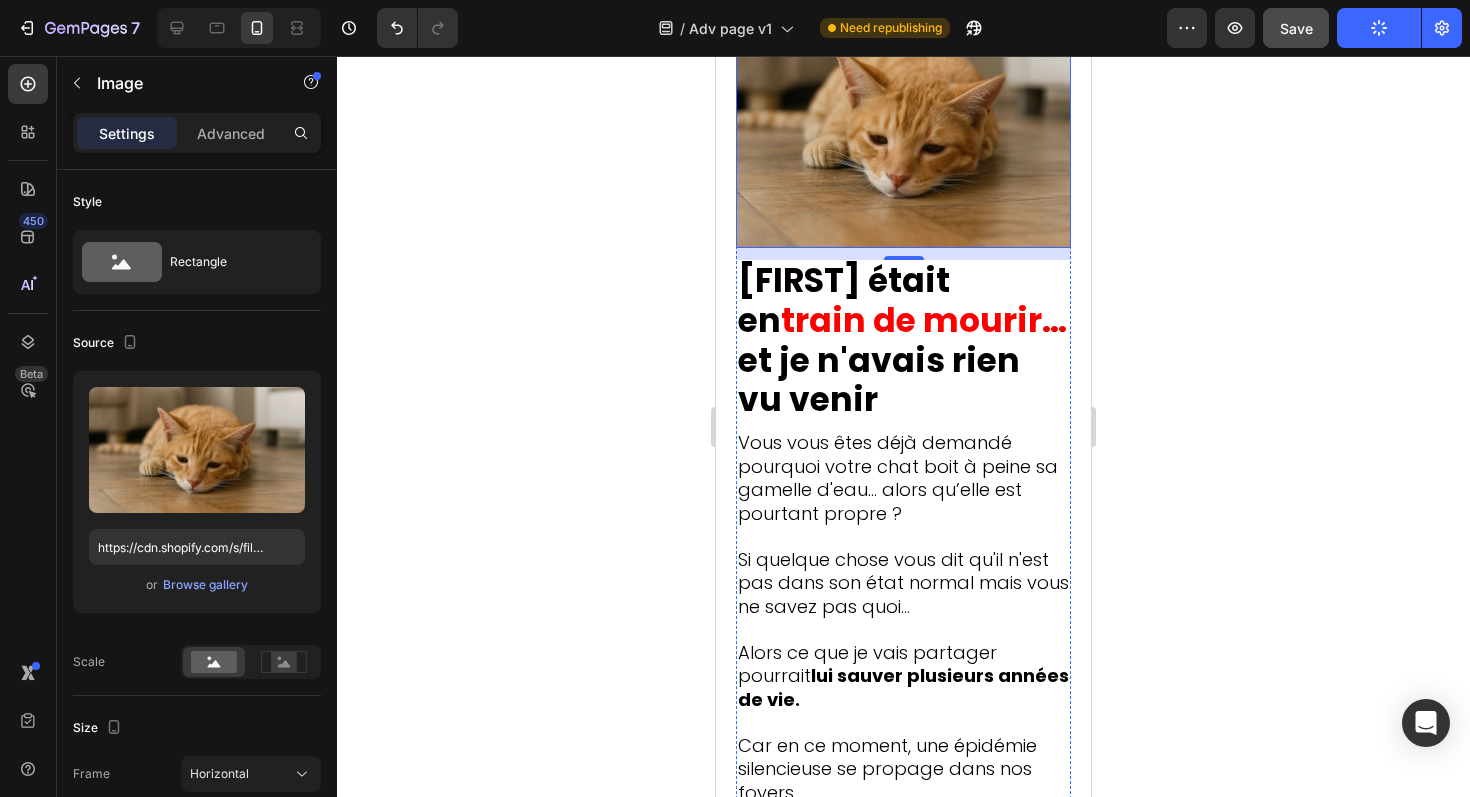 type 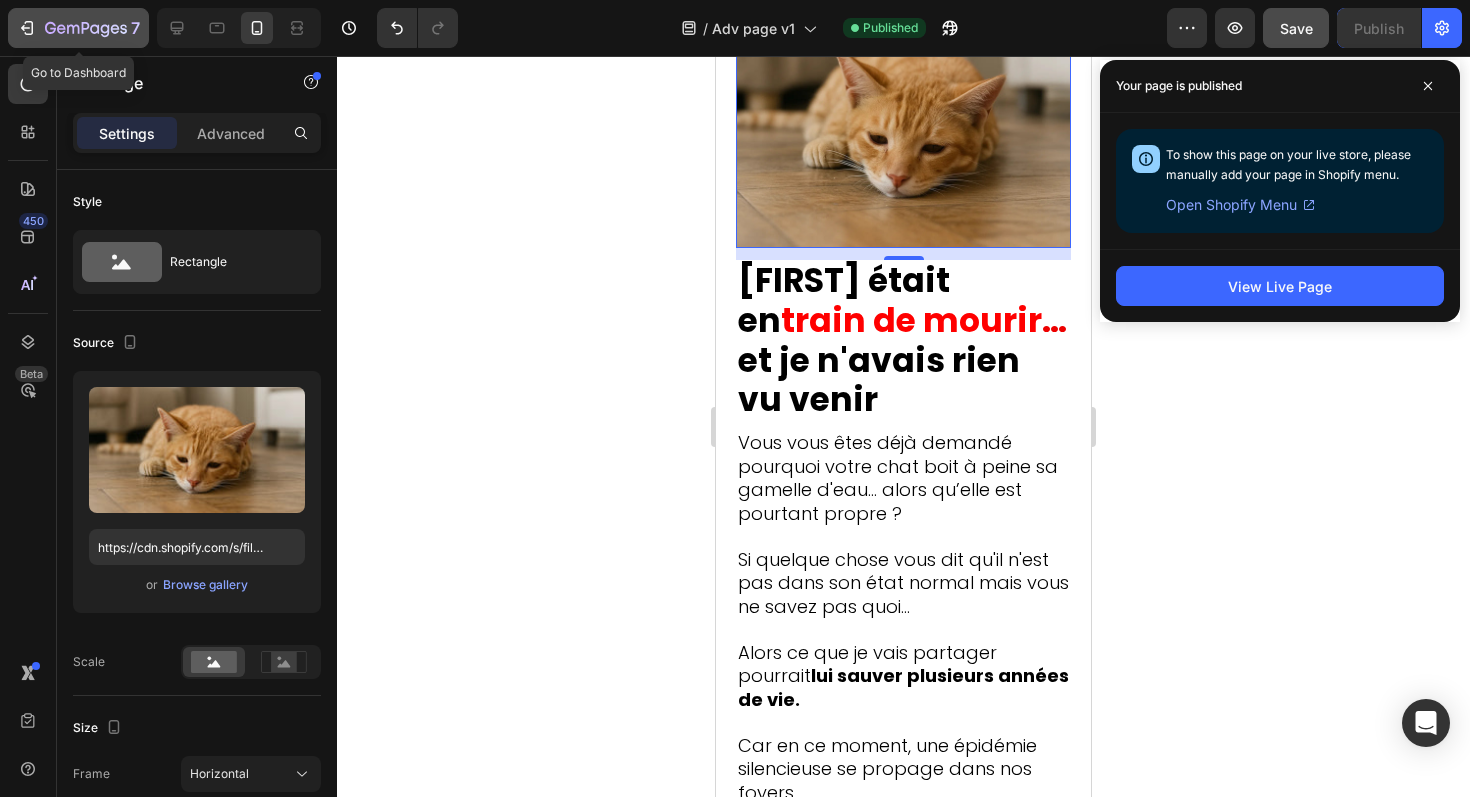 click 